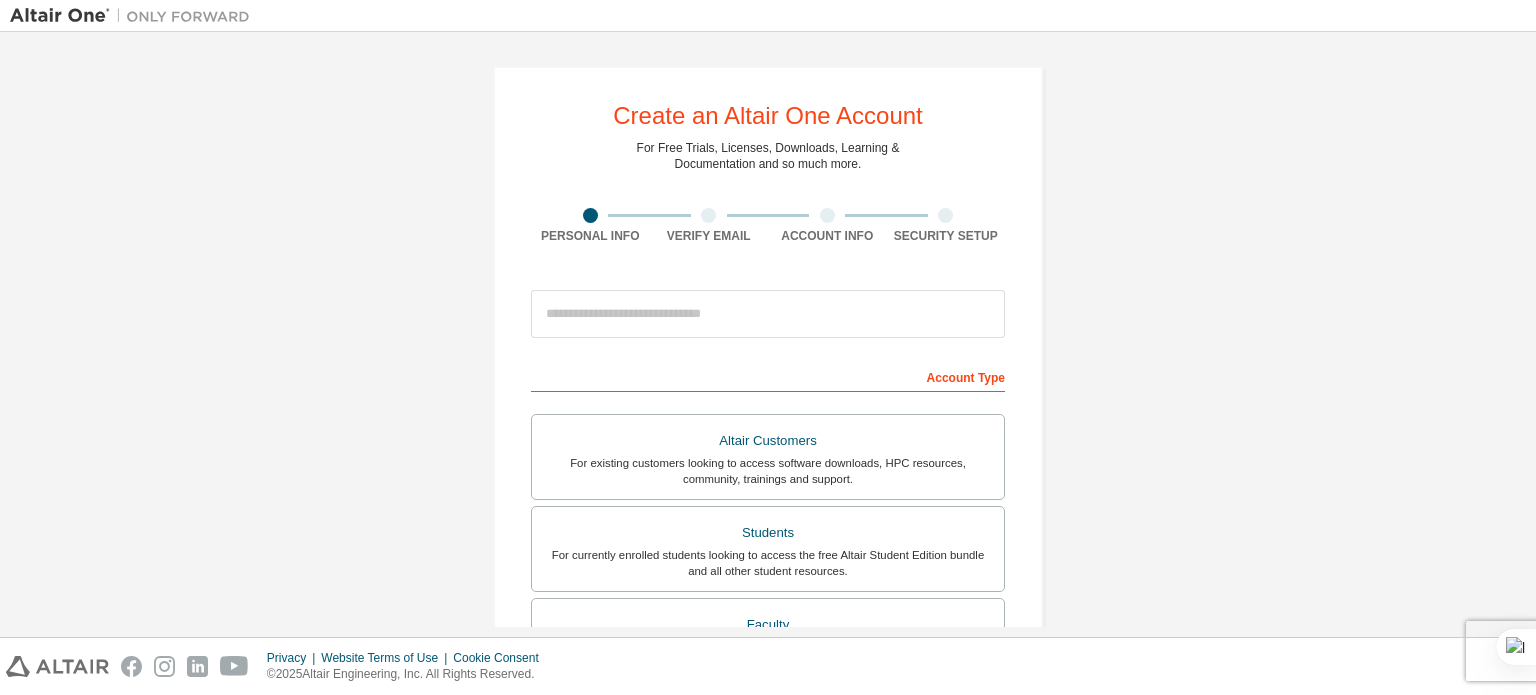 scroll, scrollTop: 0, scrollLeft: 0, axis: both 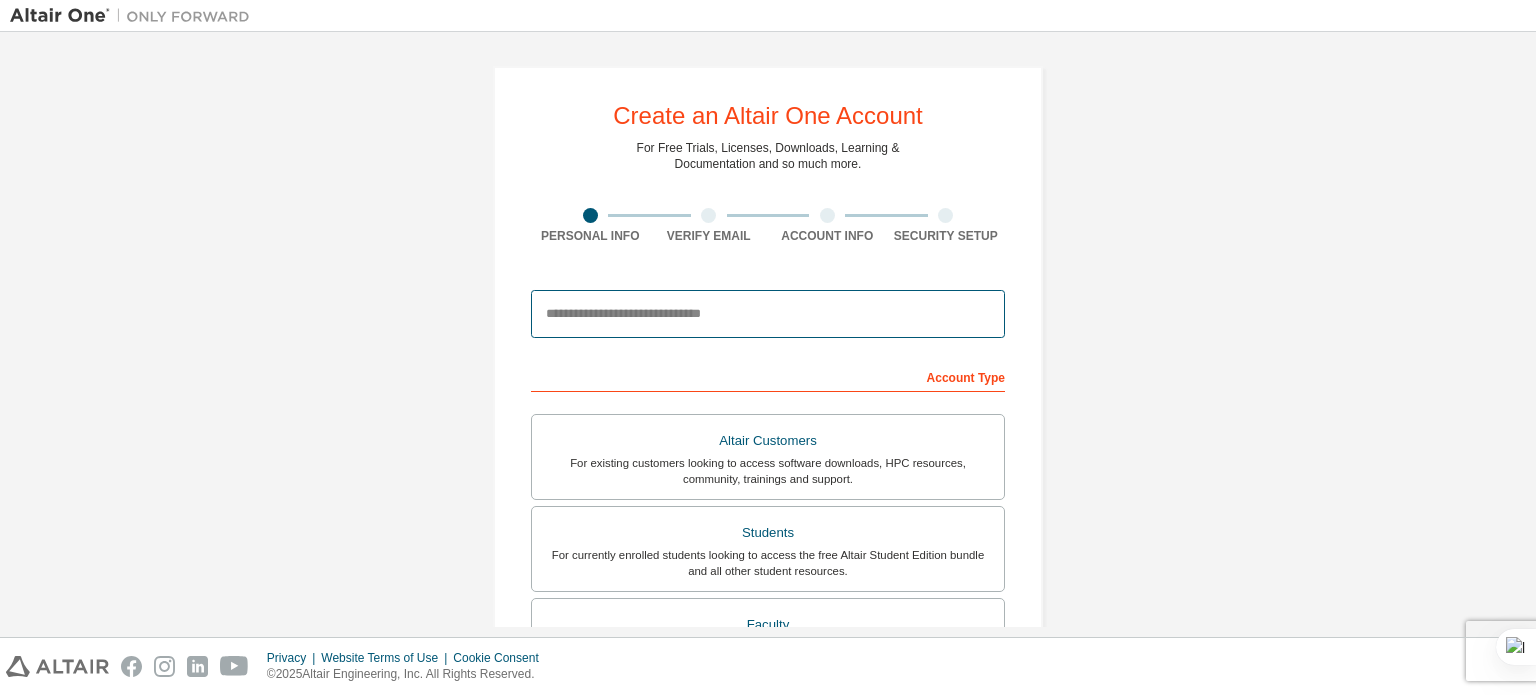 click at bounding box center (768, 314) 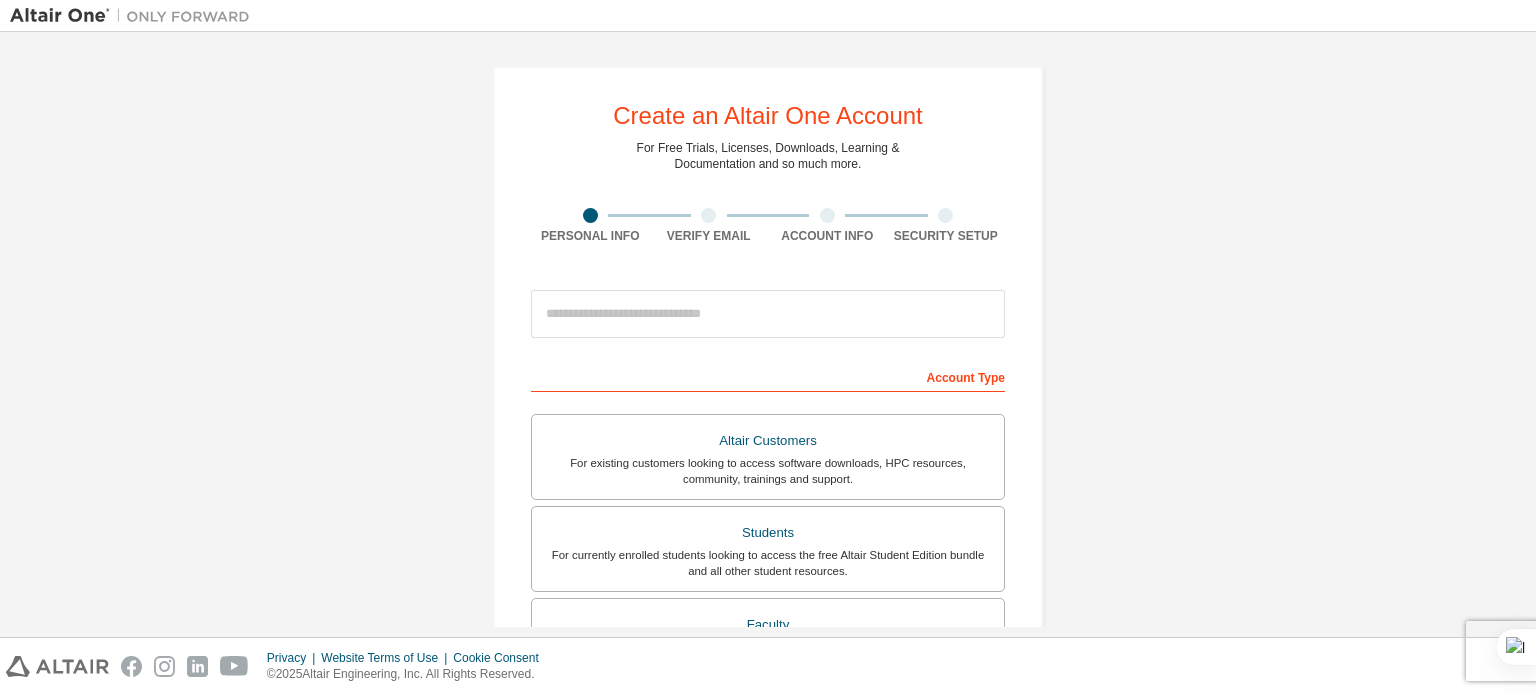 click on "Account Type" at bounding box center (768, 376) 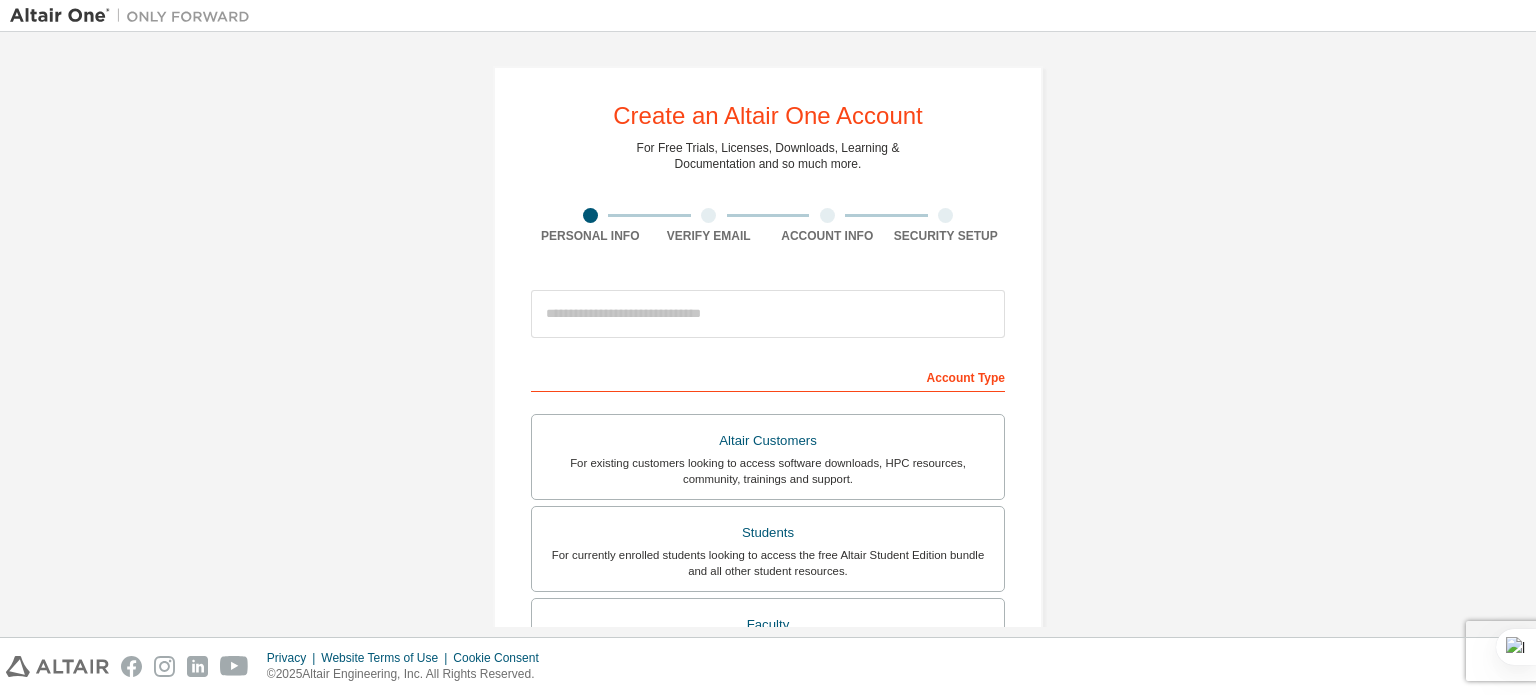drag, startPoint x: 772, startPoint y: 343, endPoint x: 779, endPoint y: 312, distance: 31.780497 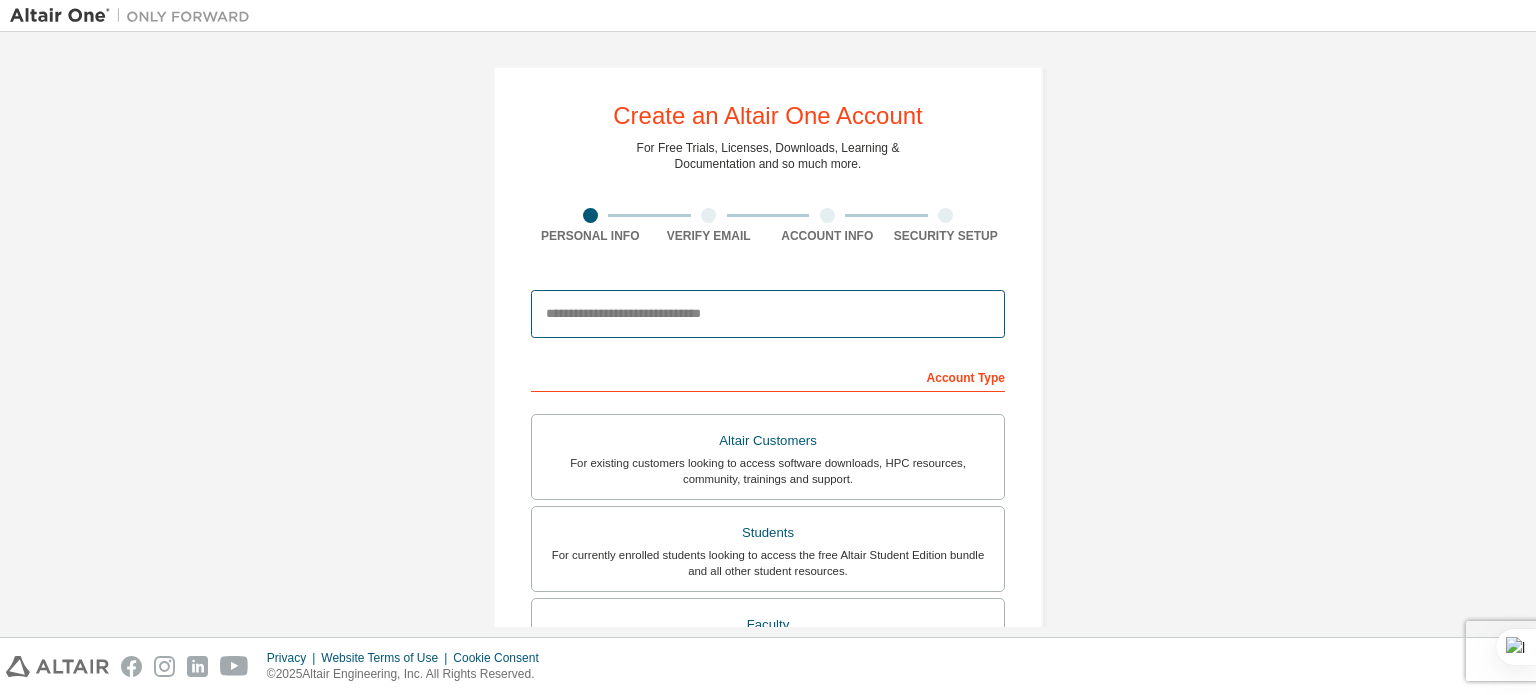 click at bounding box center [768, 314] 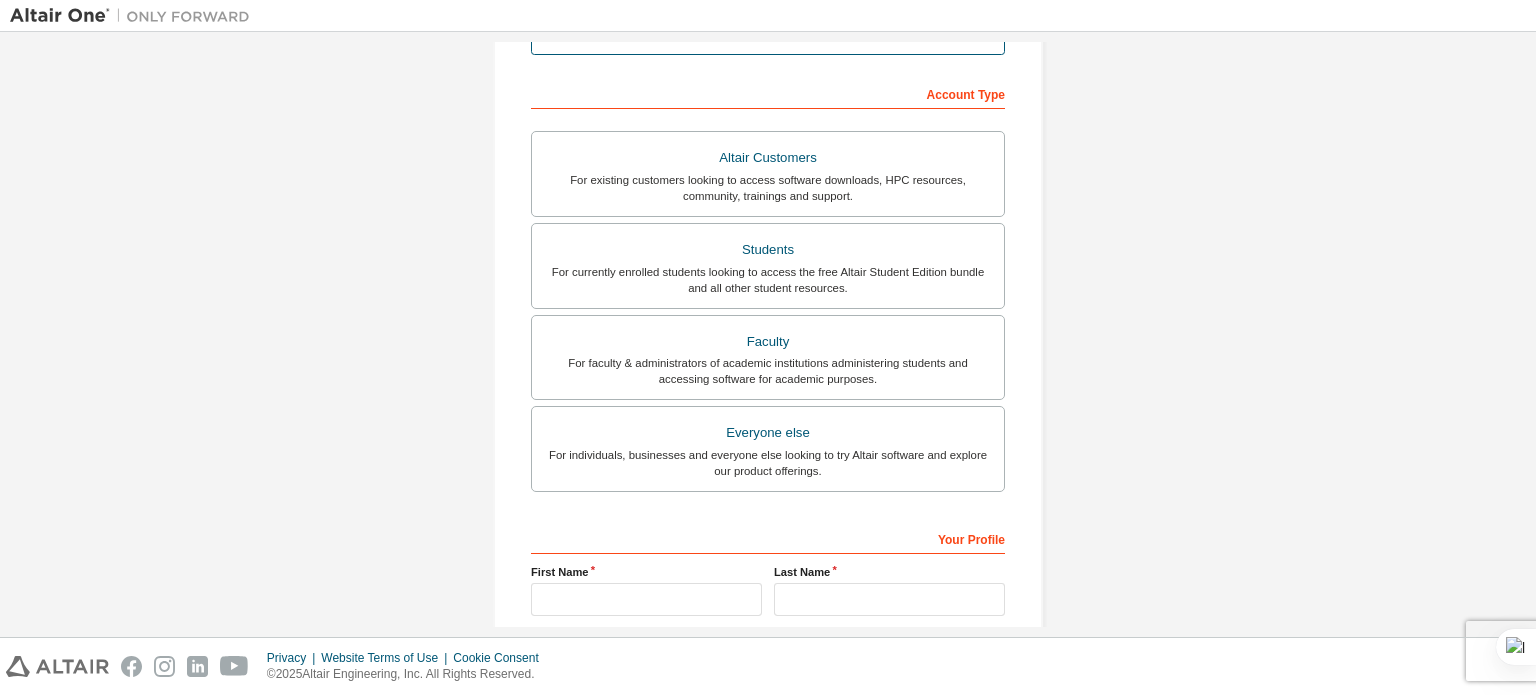 scroll, scrollTop: 288, scrollLeft: 0, axis: vertical 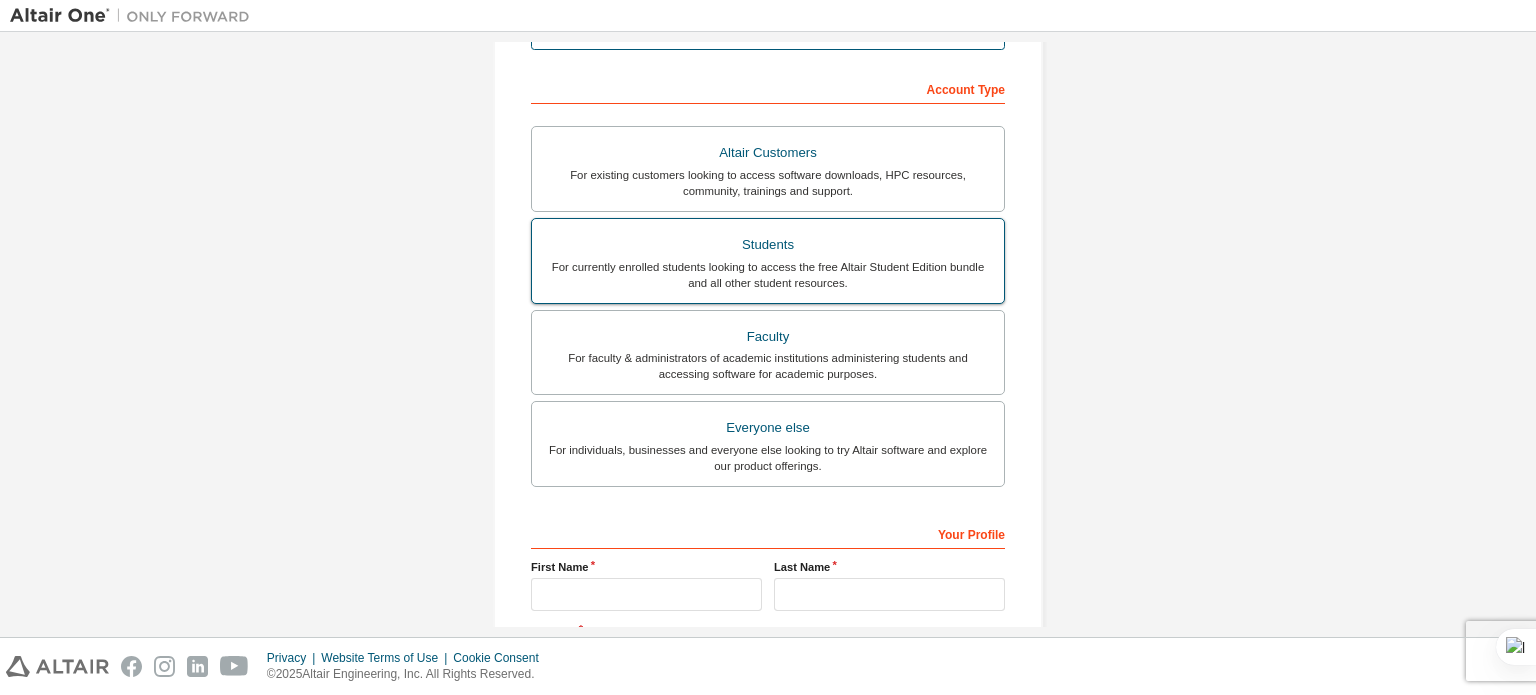 type on "**********" 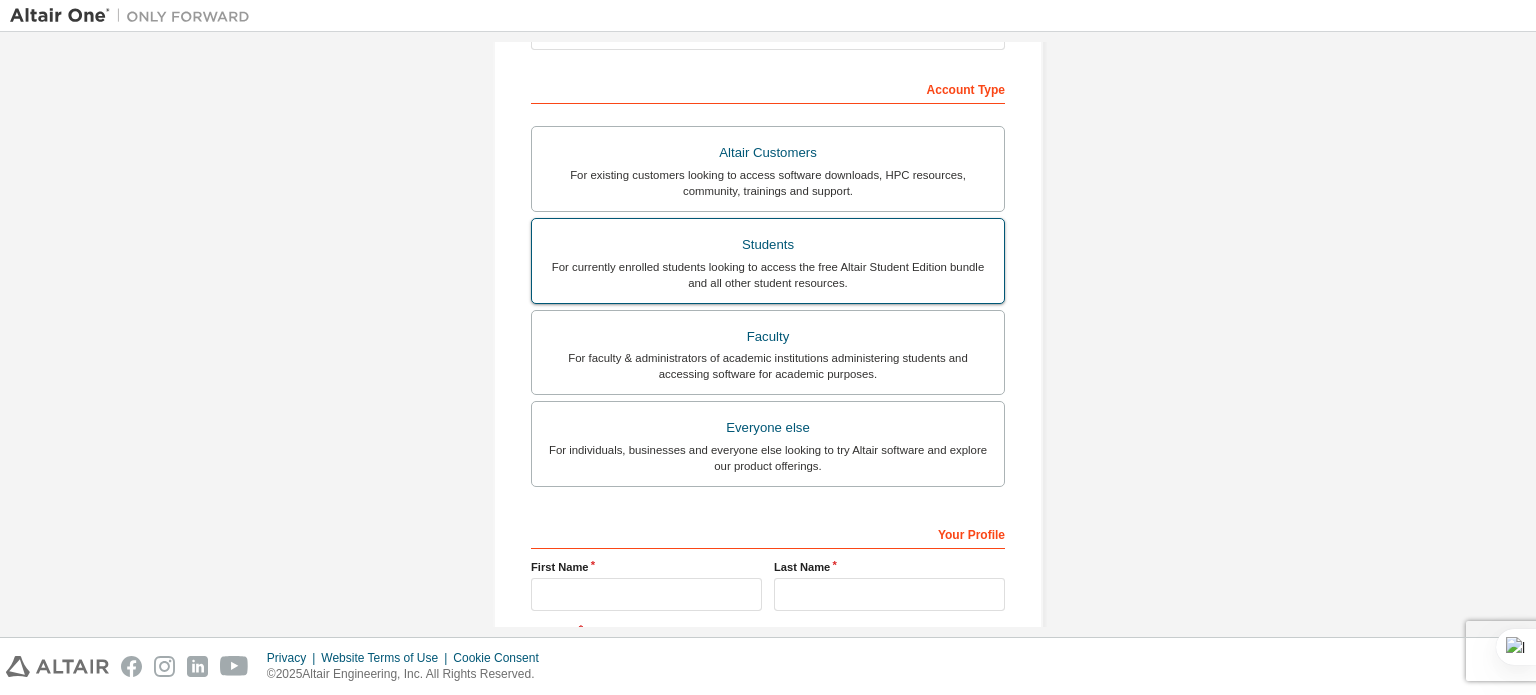 click on "For currently enrolled students looking to access the free Altair Student Edition bundle and all other student resources." at bounding box center [768, 275] 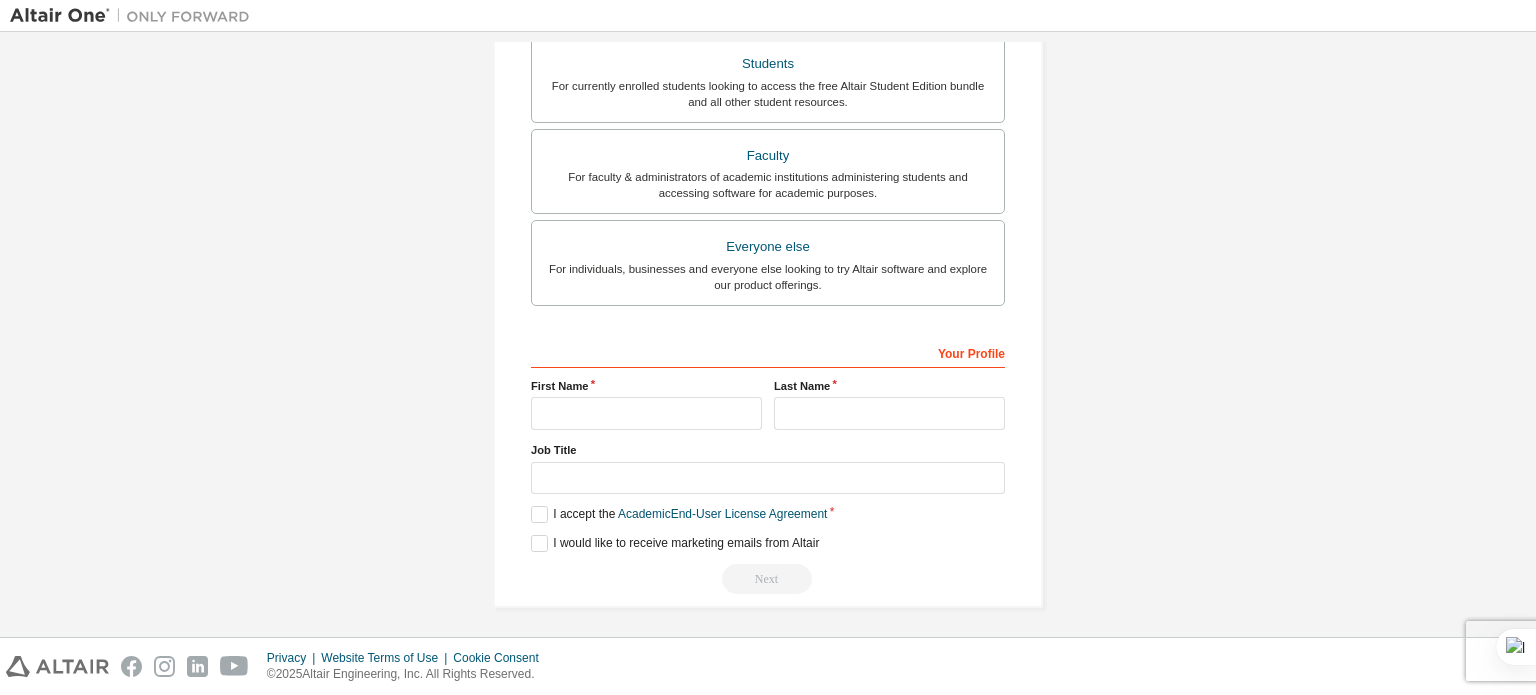 scroll, scrollTop: 462, scrollLeft: 0, axis: vertical 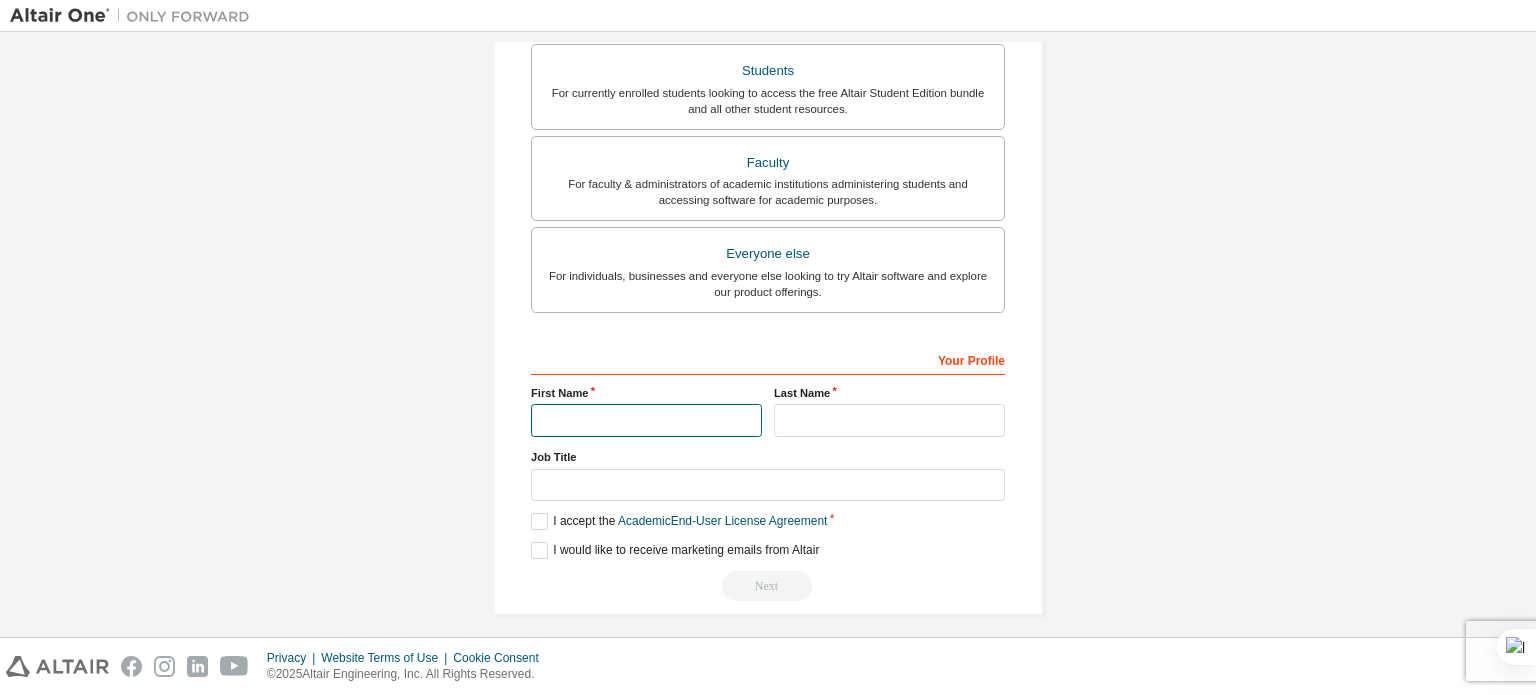 click at bounding box center (646, 420) 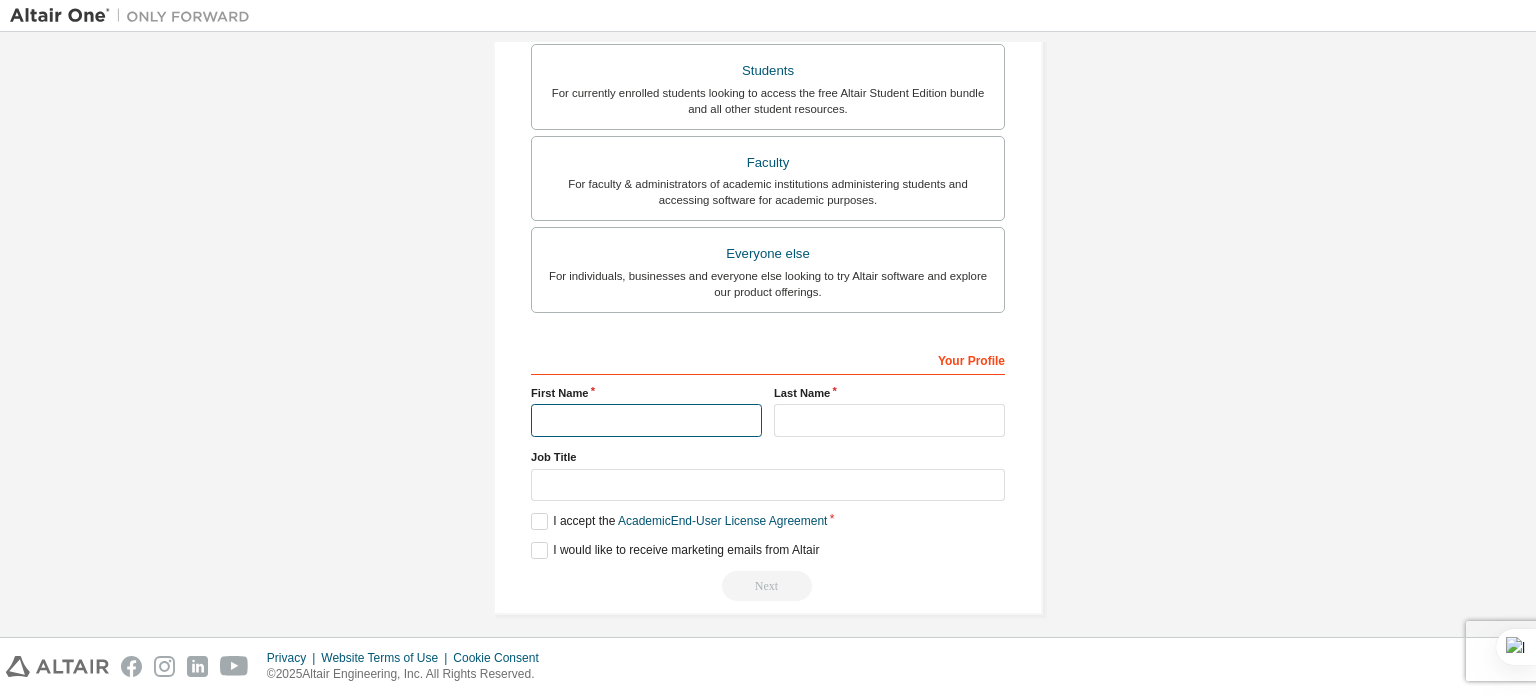 type on "*******" 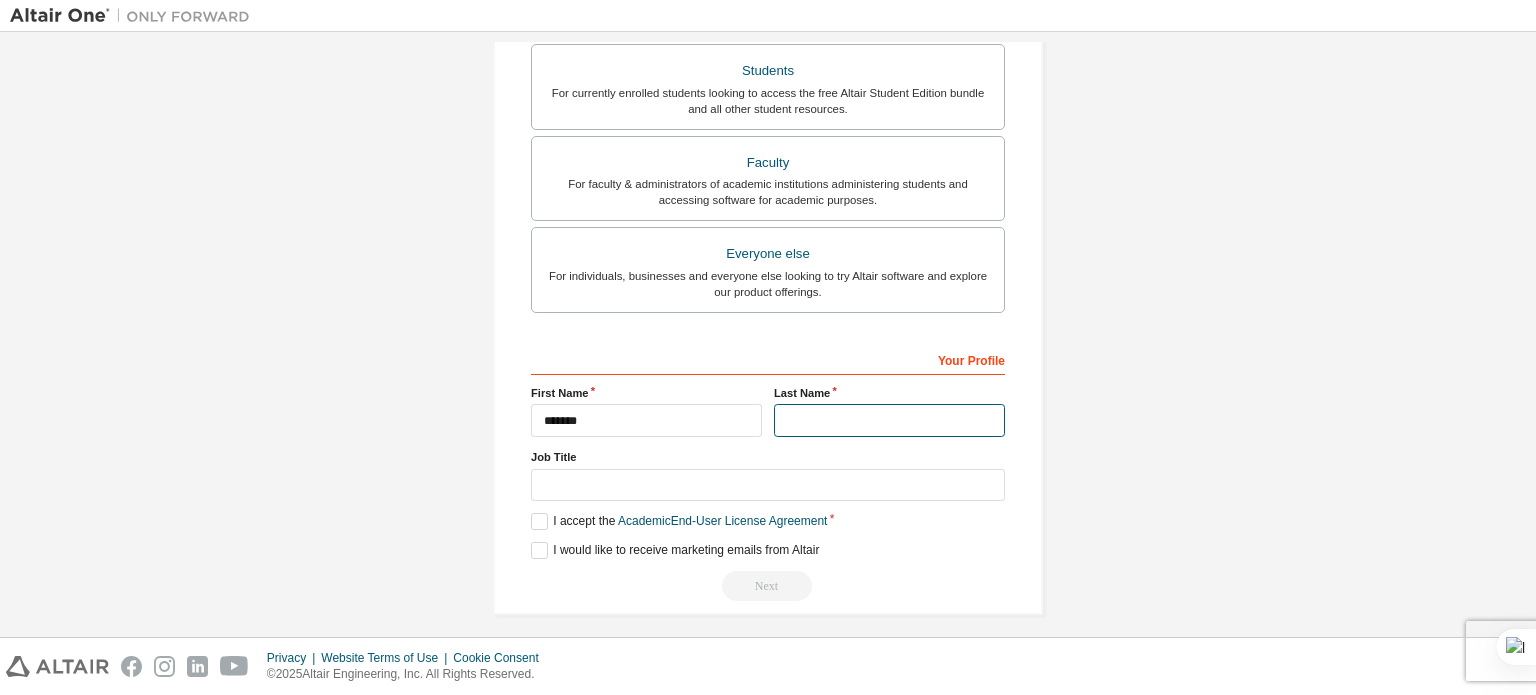 type on "******" 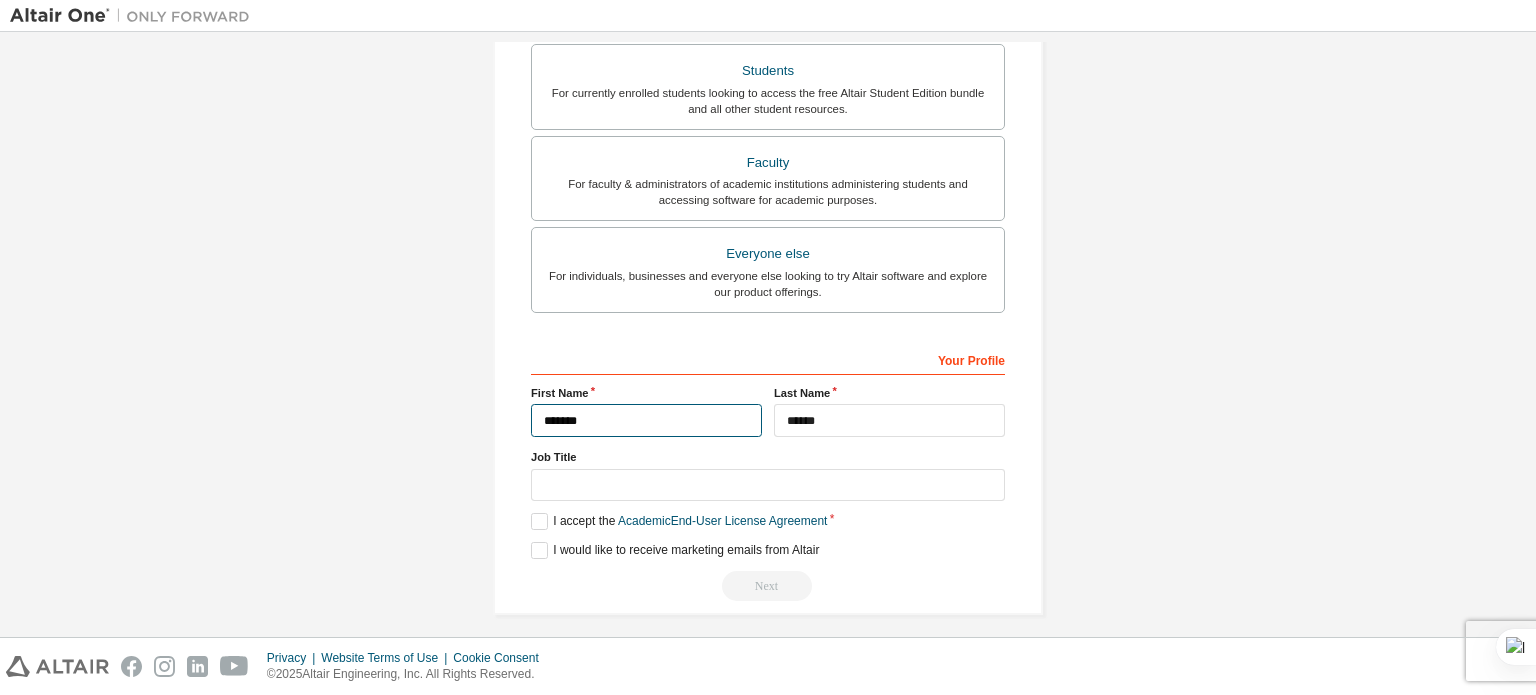 click on "*******" at bounding box center (646, 420) 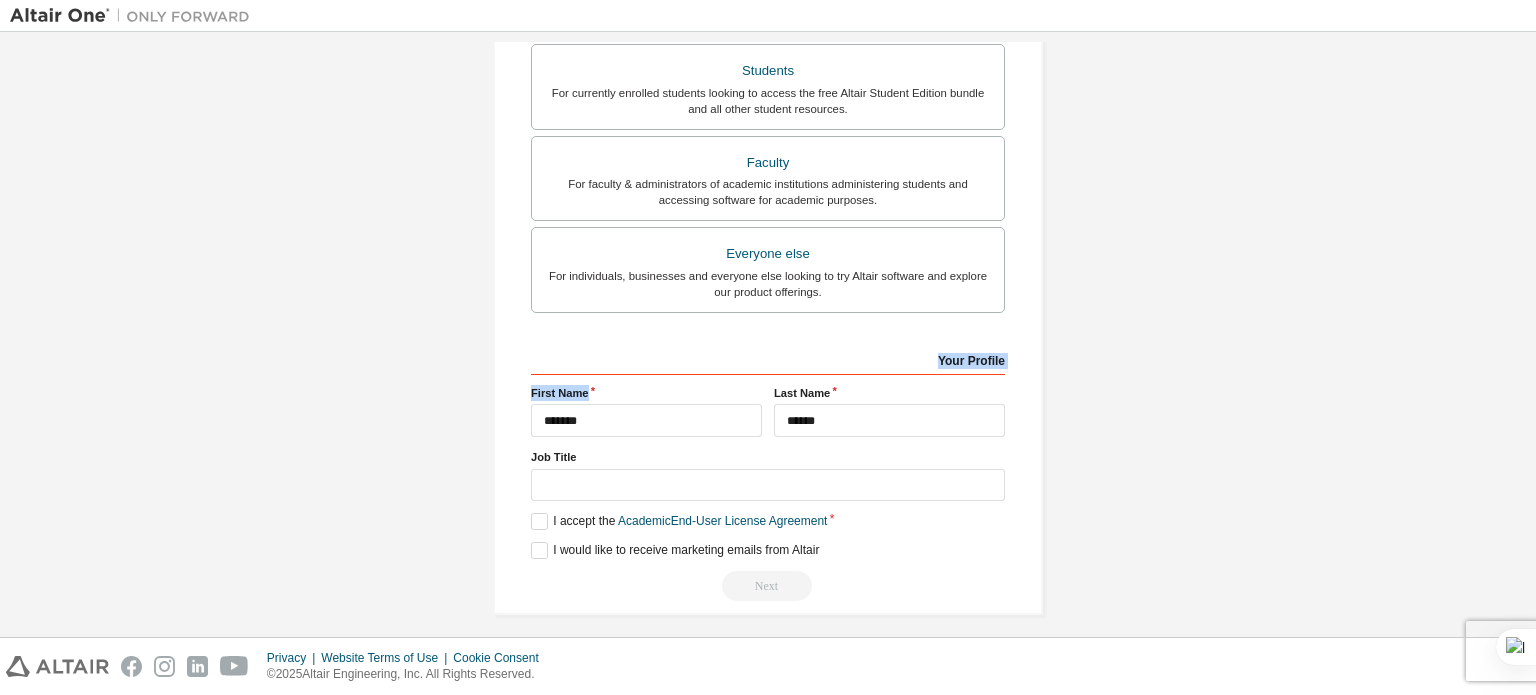 drag, startPoint x: 676, startPoint y: 355, endPoint x: 631, endPoint y: 418, distance: 77.42093 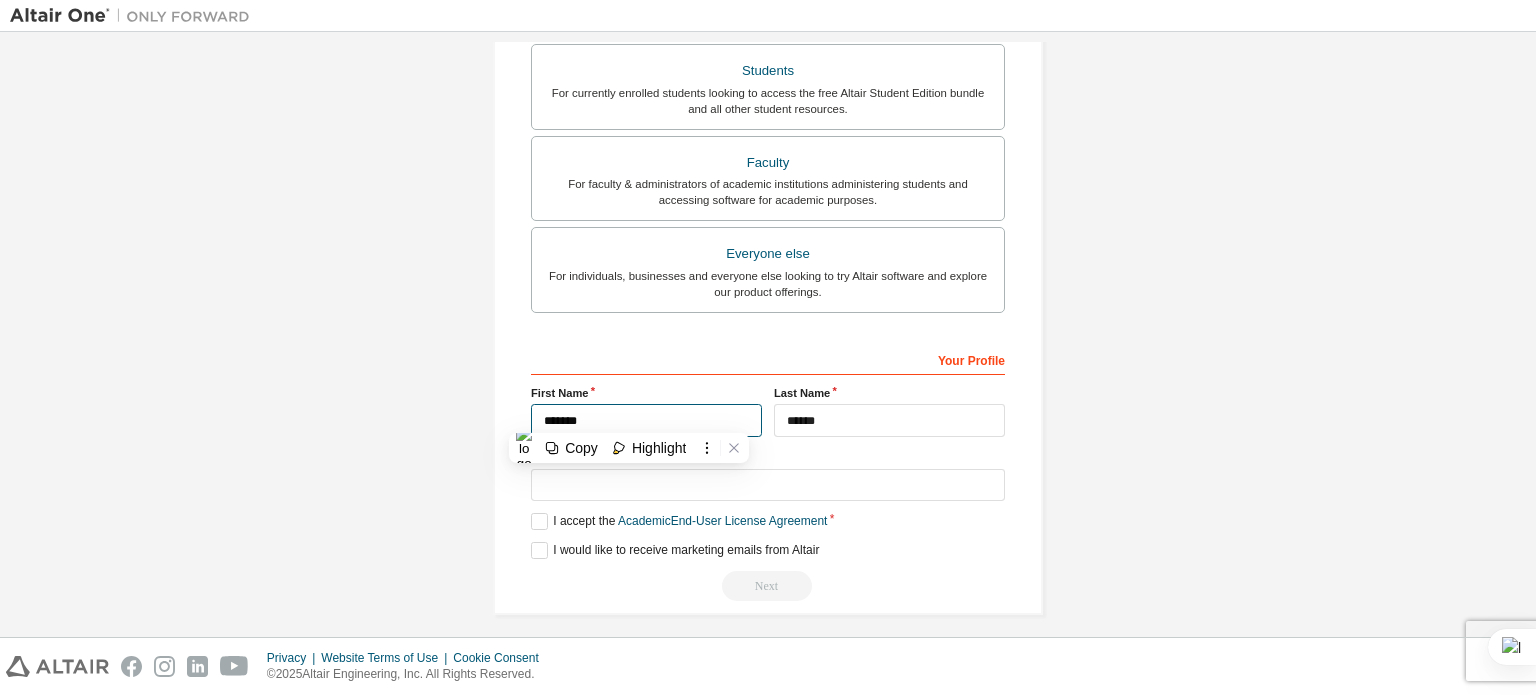 click on "*******" at bounding box center (646, 420) 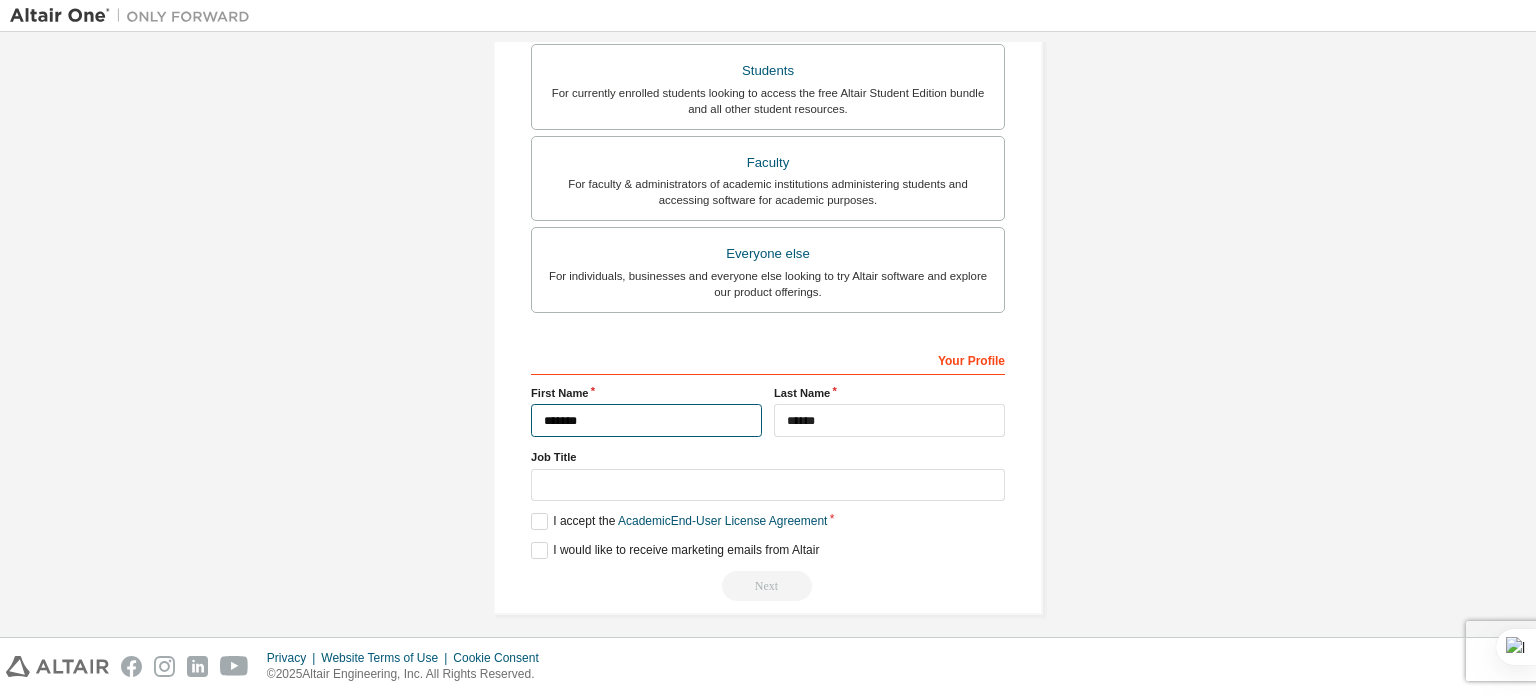click on "*******" at bounding box center [646, 420] 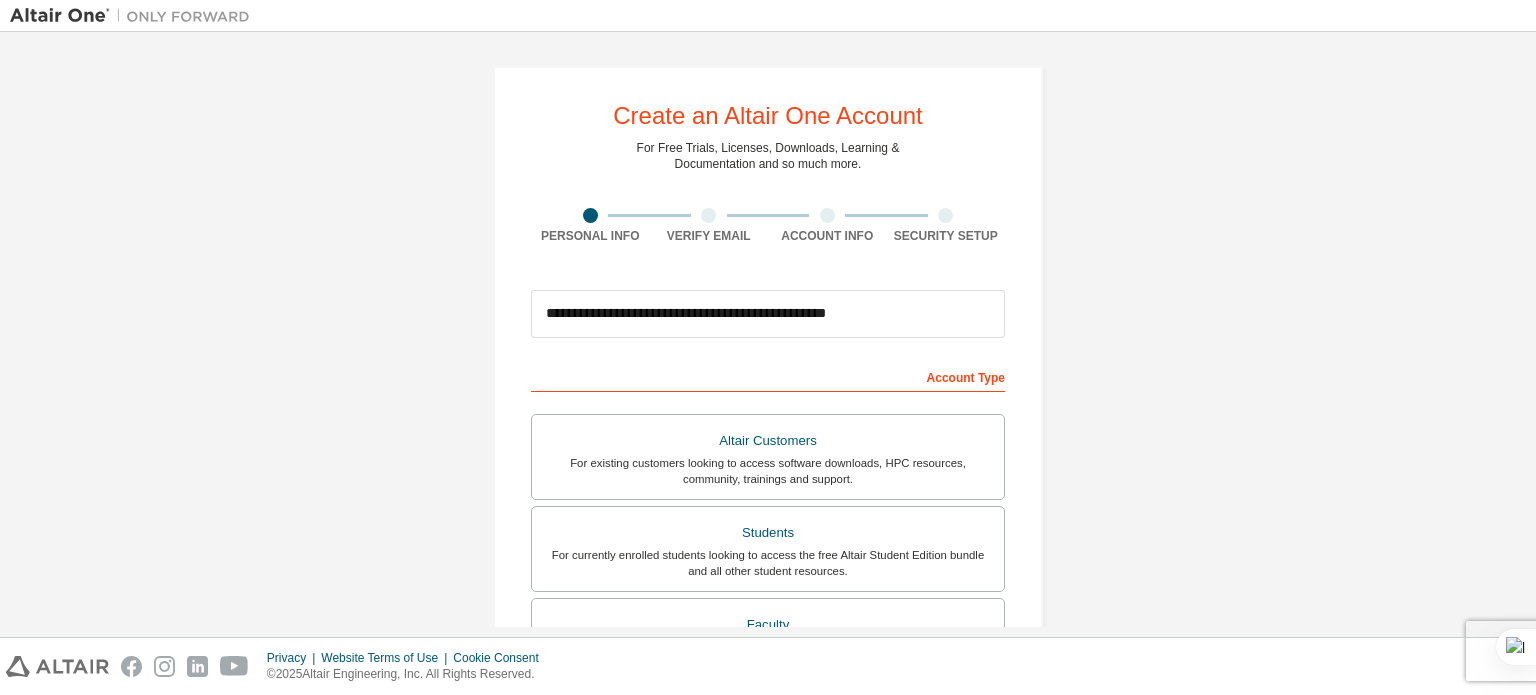 scroll, scrollTop: 469, scrollLeft: 0, axis: vertical 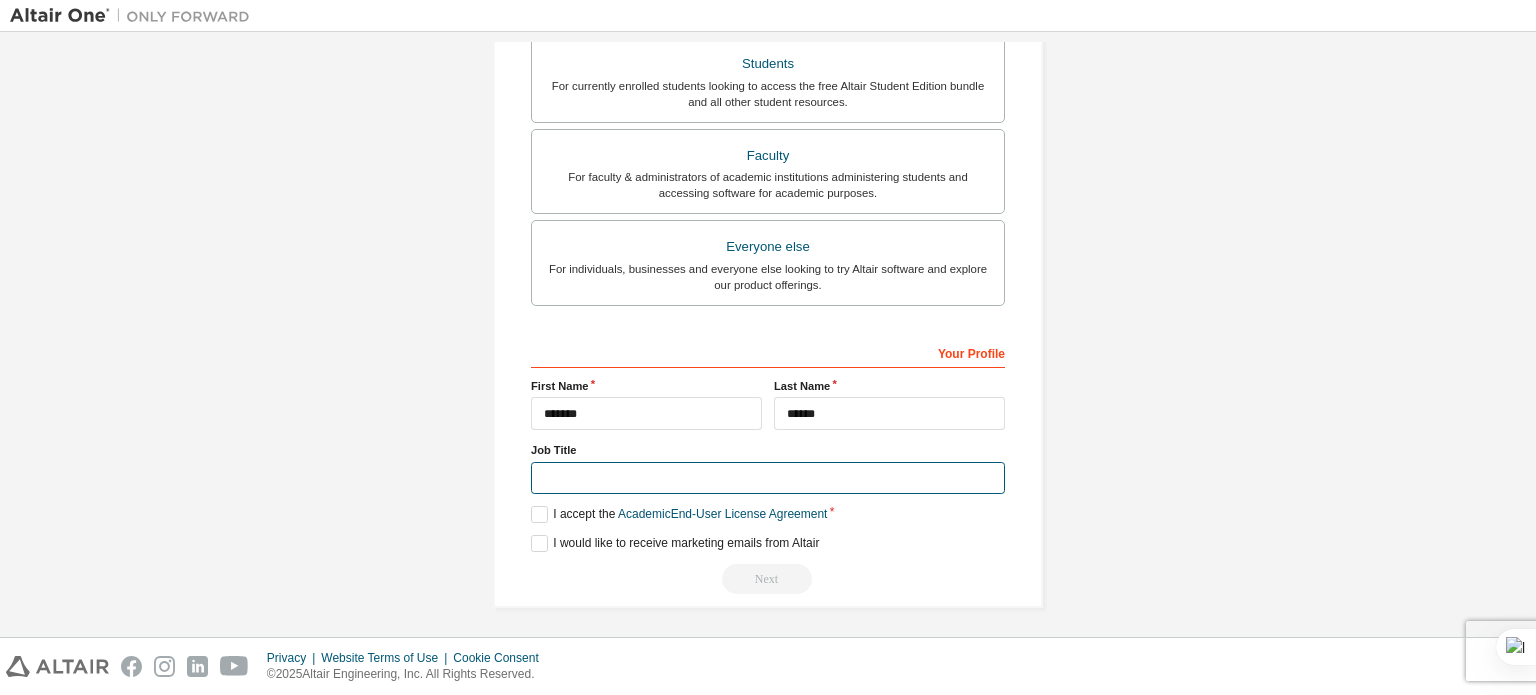 click at bounding box center [768, 478] 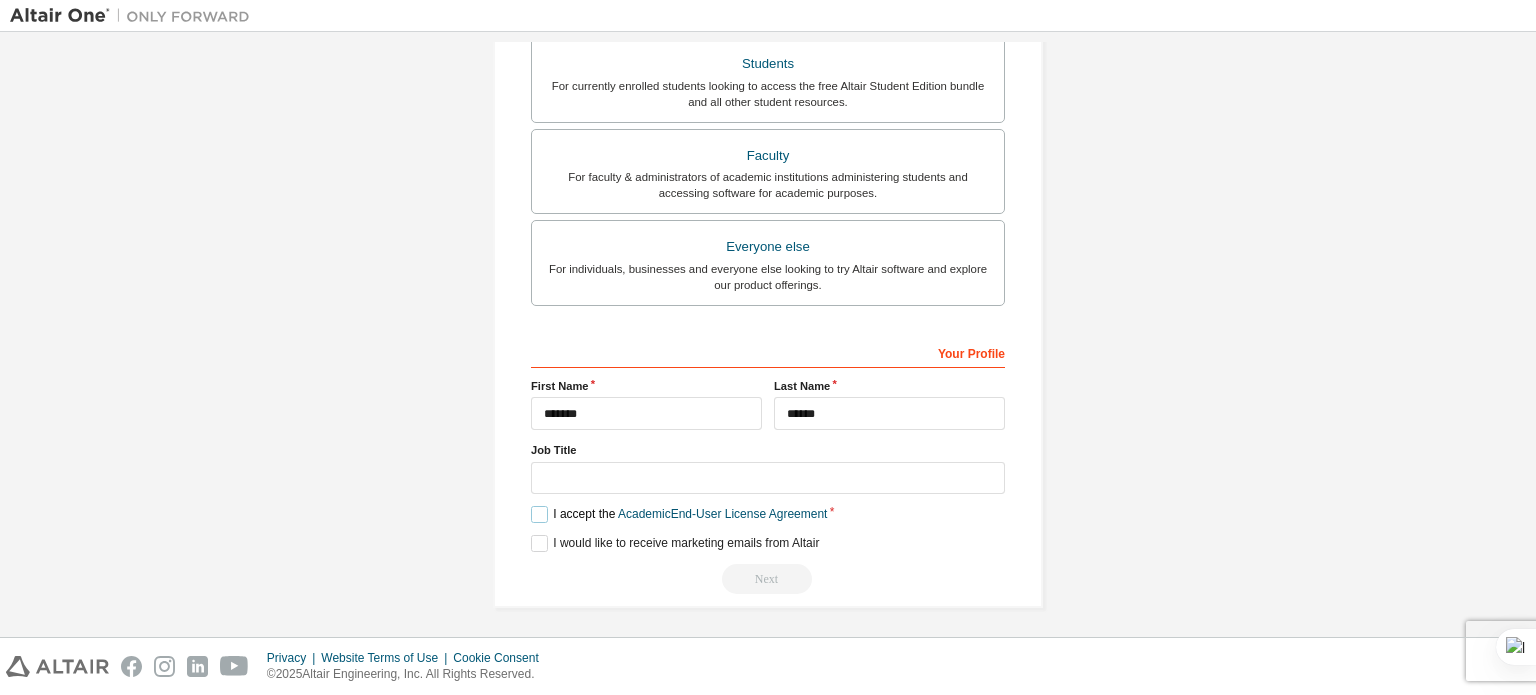 click on "I accept the   Academic   End-User License Agreement" at bounding box center [679, 514] 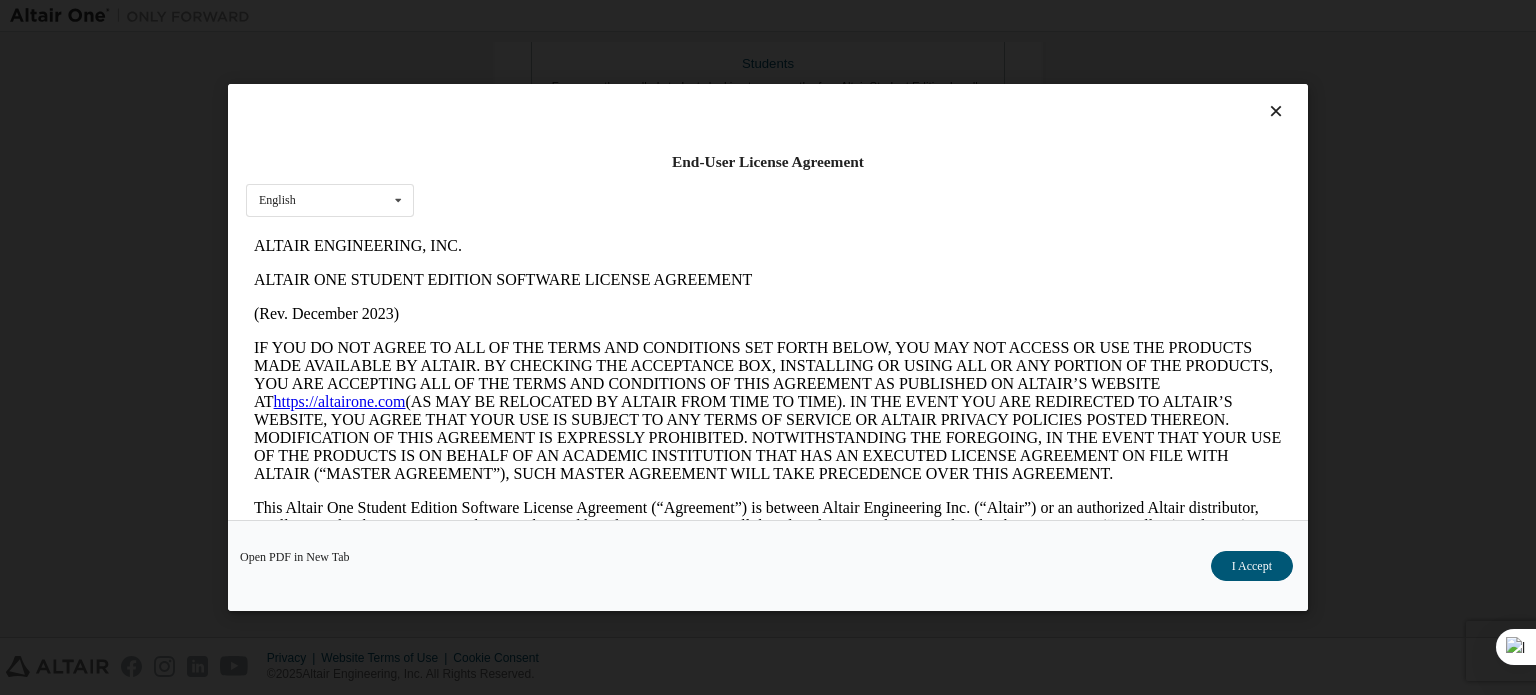 scroll, scrollTop: 0, scrollLeft: 0, axis: both 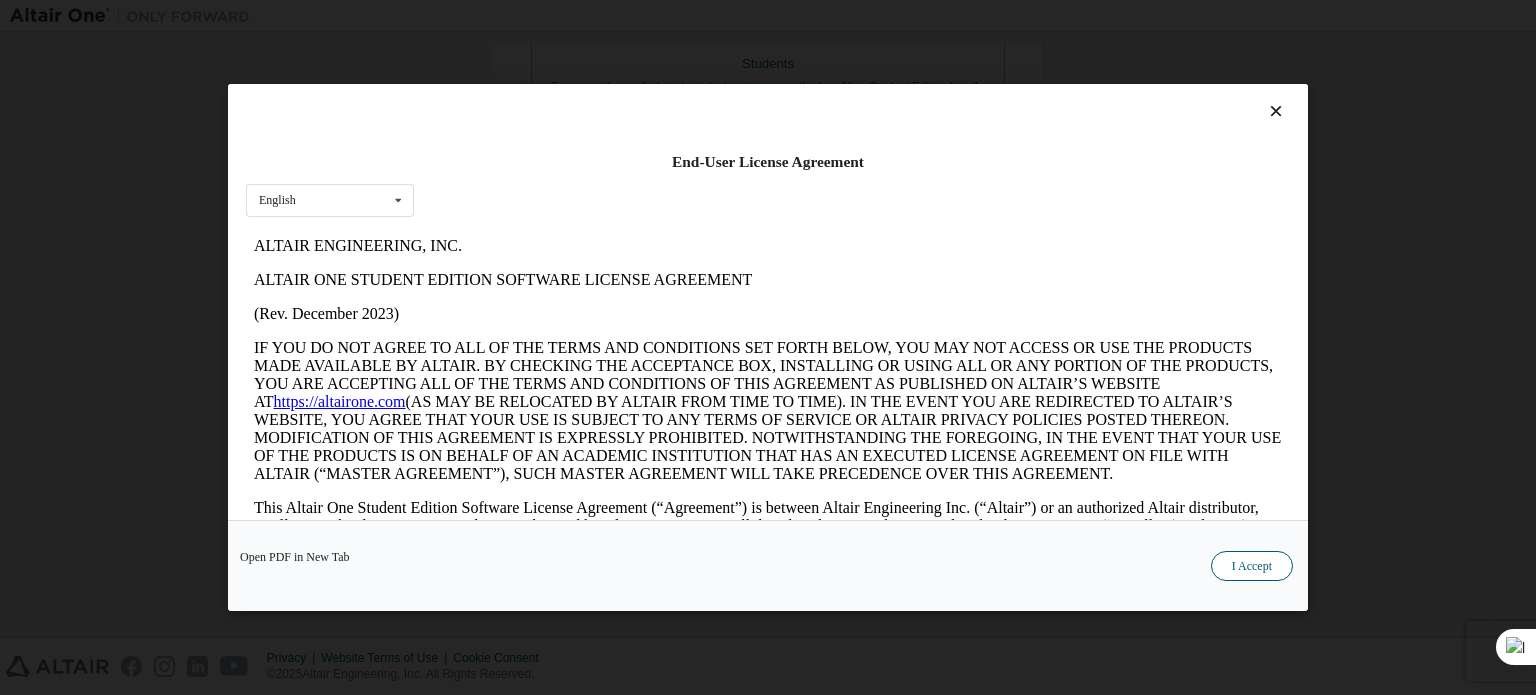 click on "I Accept" at bounding box center [1252, 566] 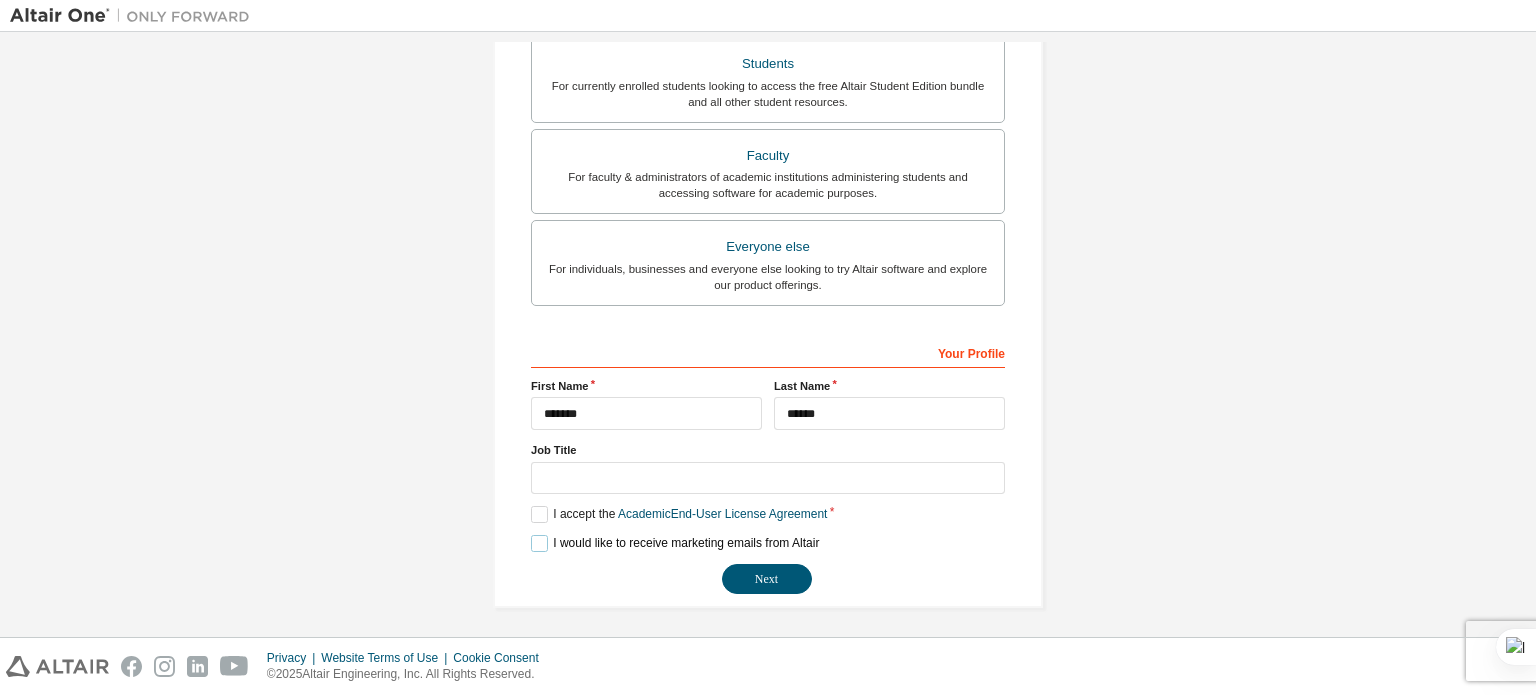 click on "I would like to receive marketing emails from Altair" at bounding box center [675, 543] 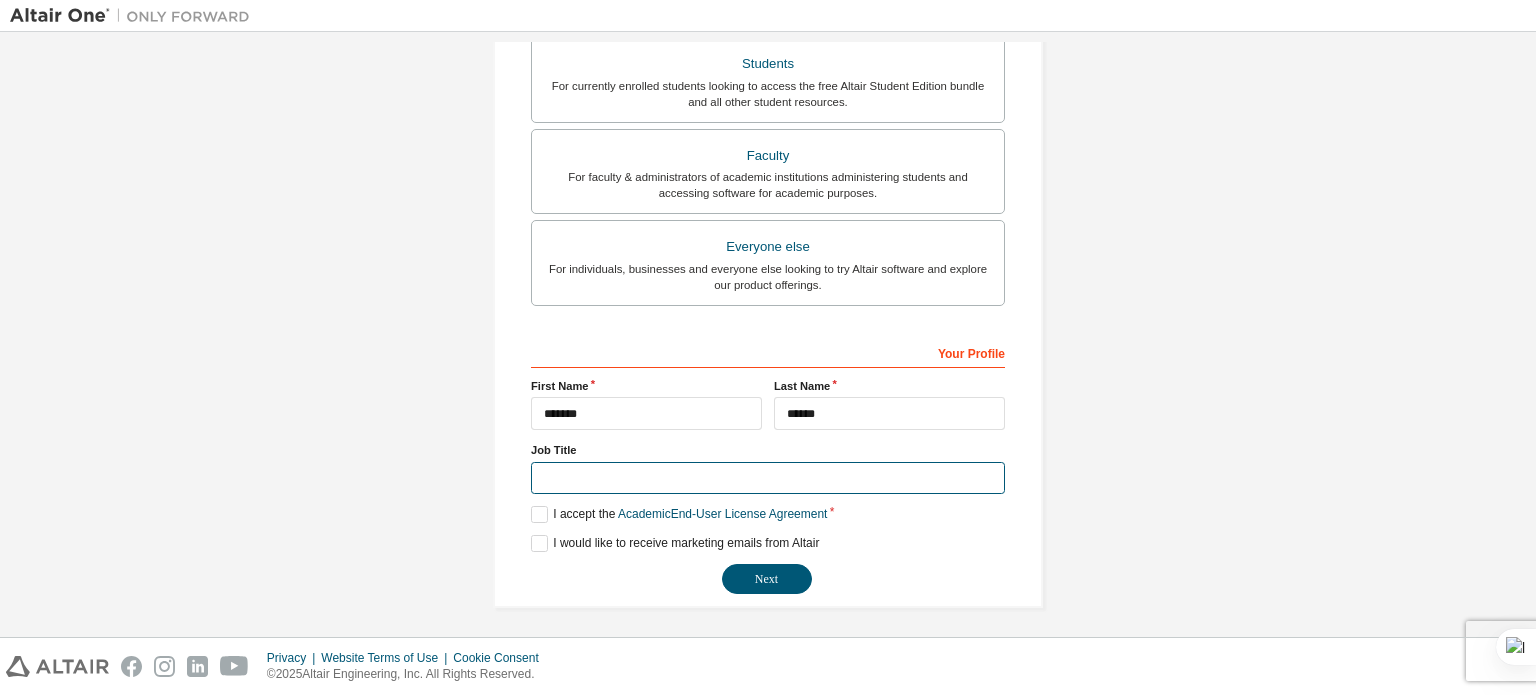 click at bounding box center (768, 478) 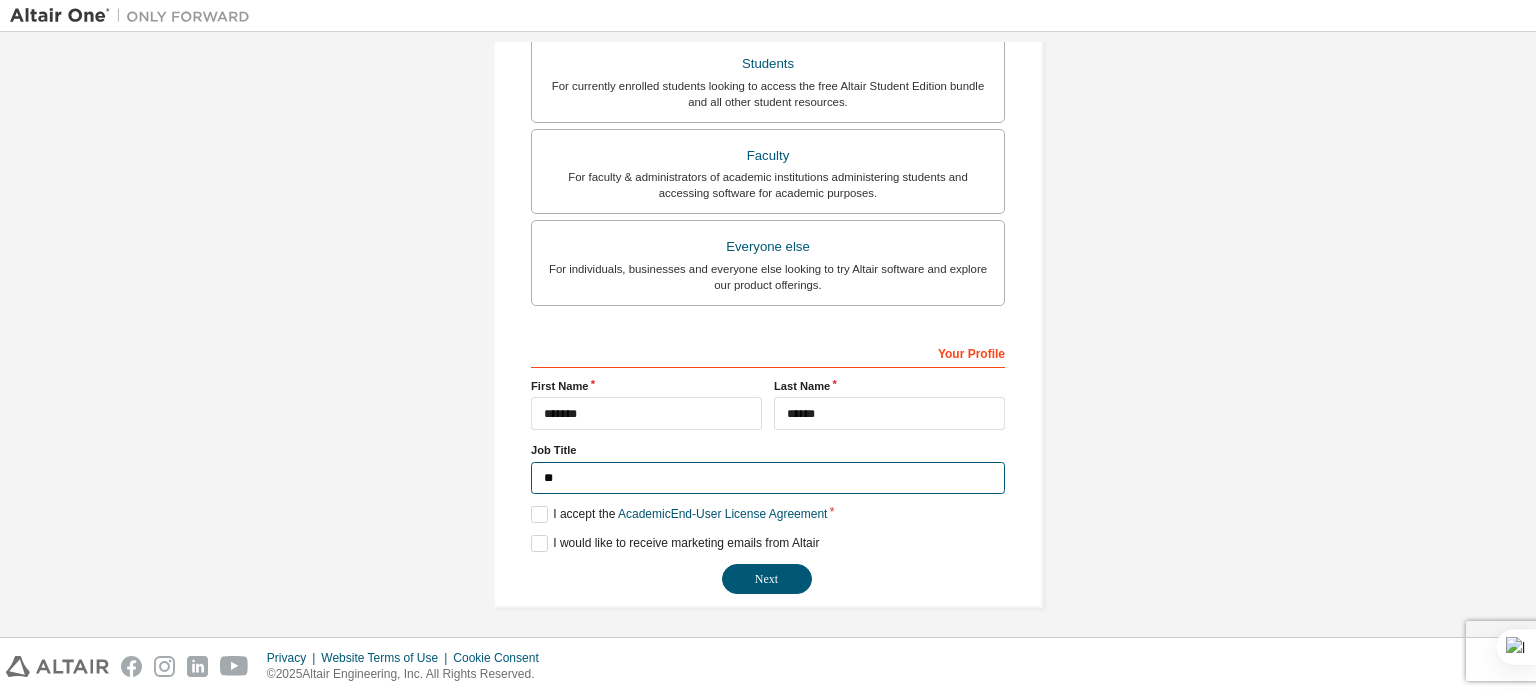 type on "*" 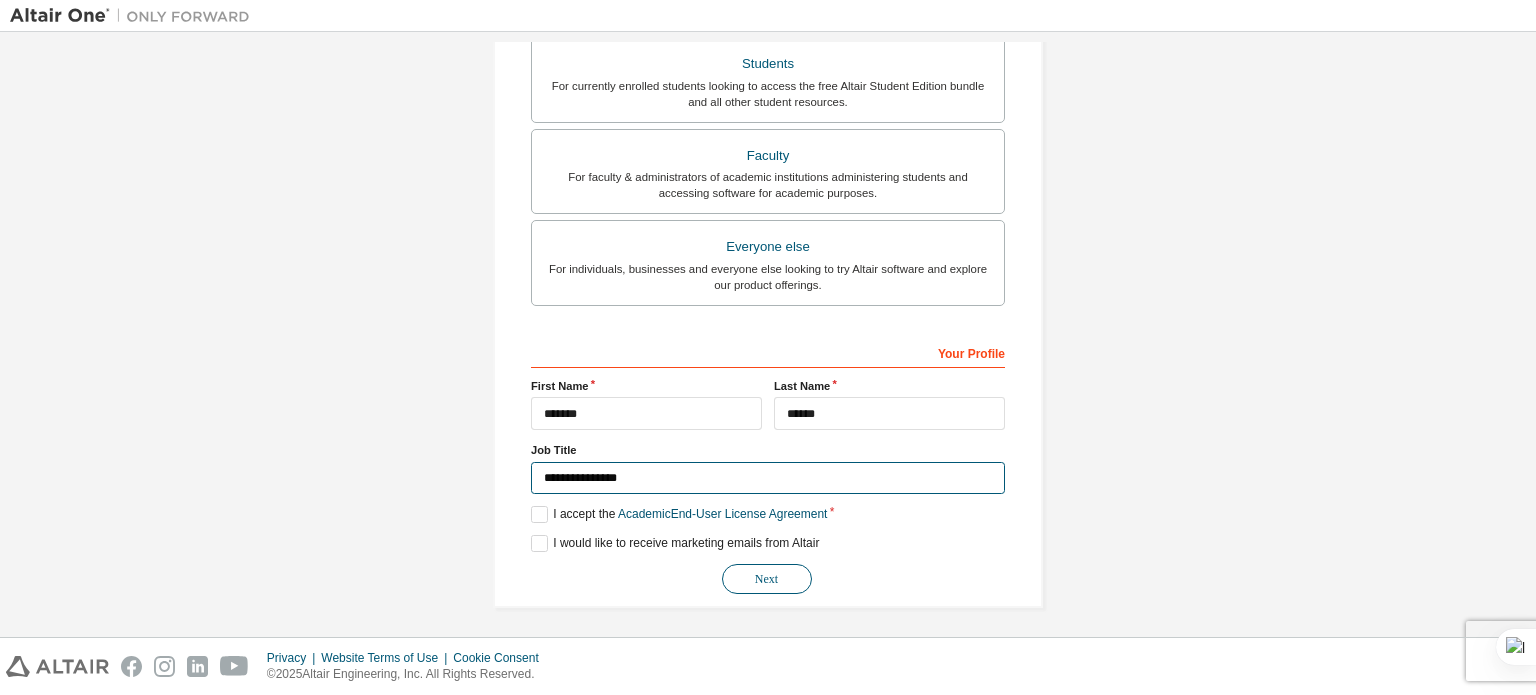 type on "**********" 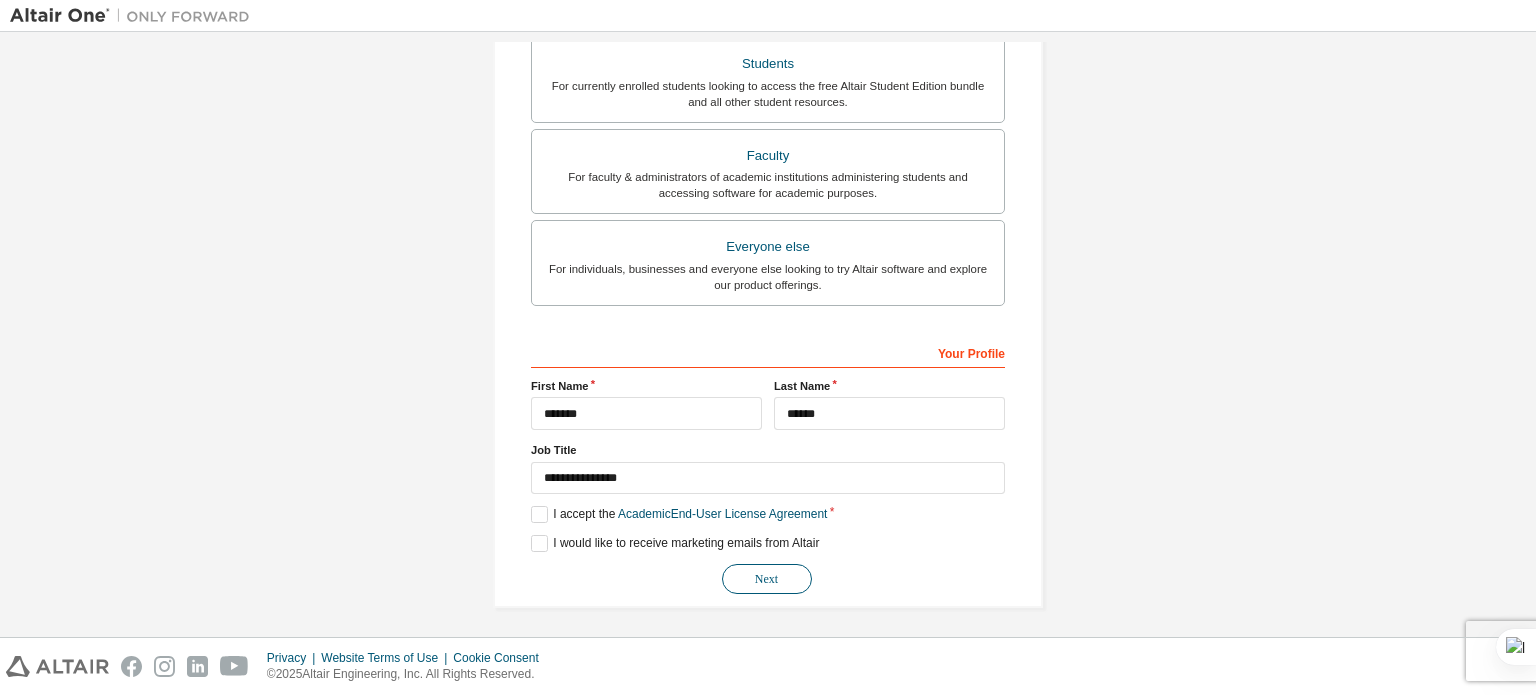 click on "Next" at bounding box center (767, 579) 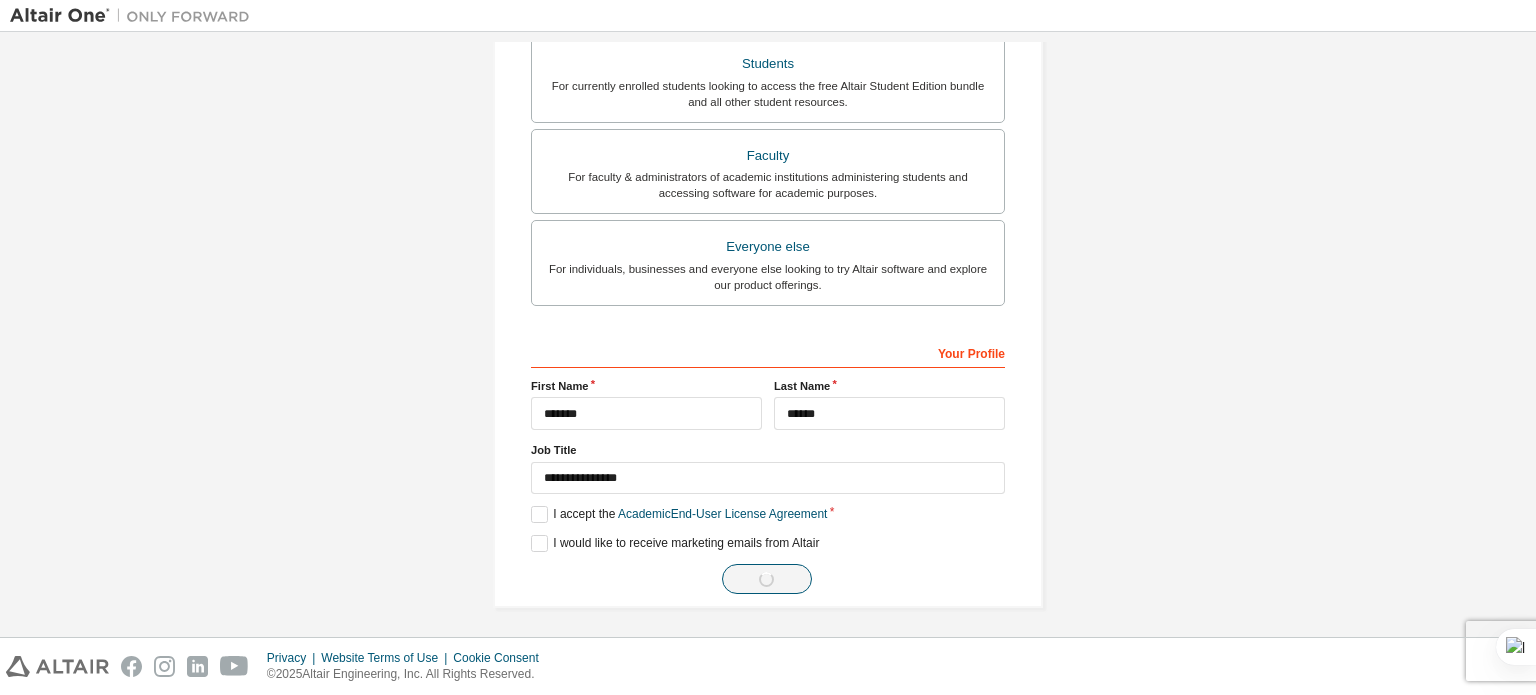 scroll, scrollTop: 0, scrollLeft: 0, axis: both 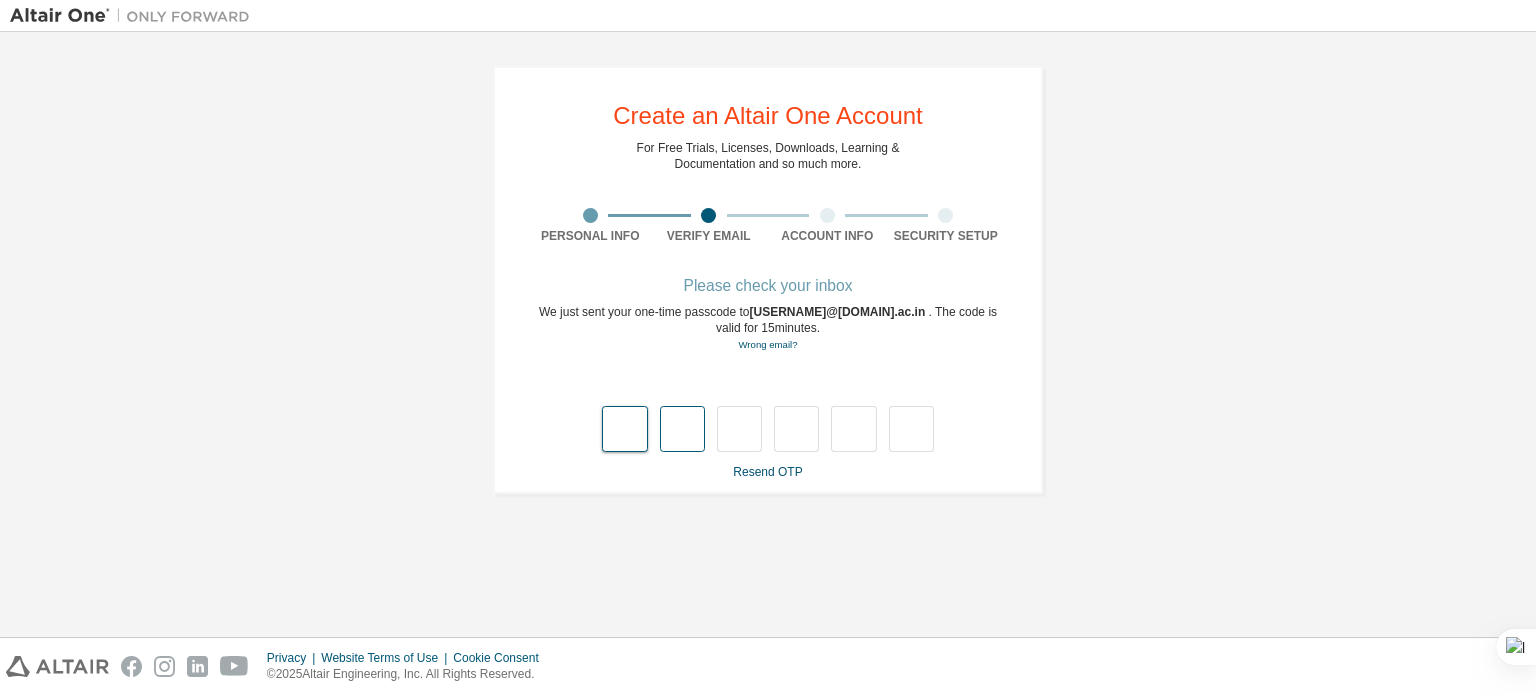 type on "*" 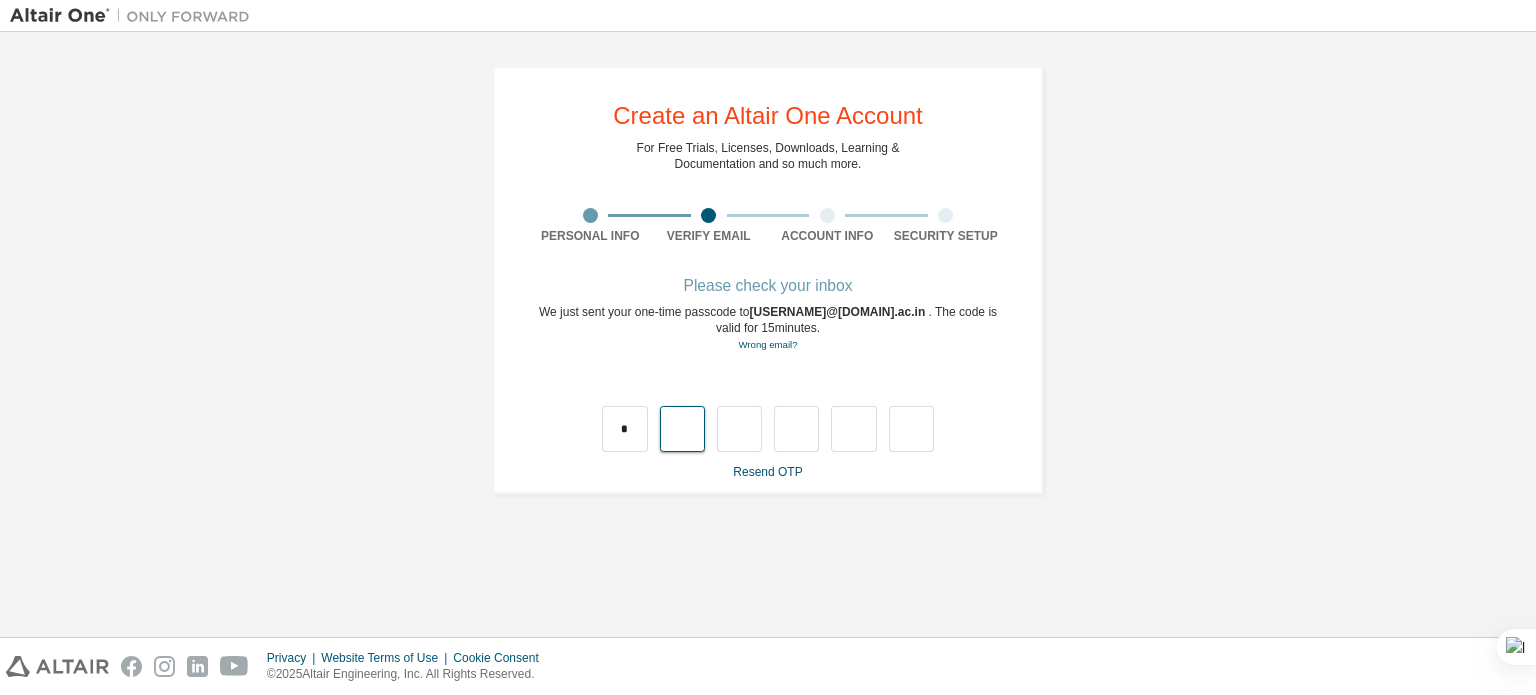 type on "*" 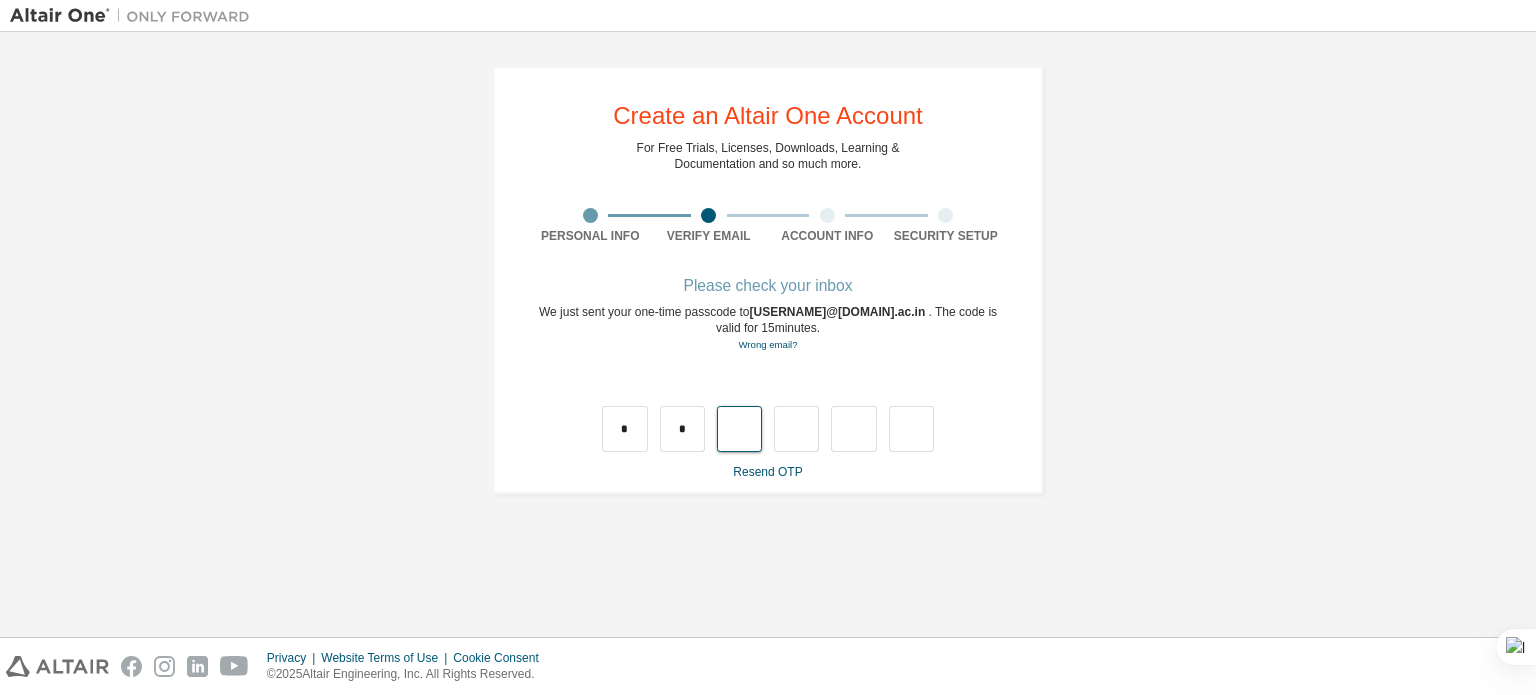 type on "*" 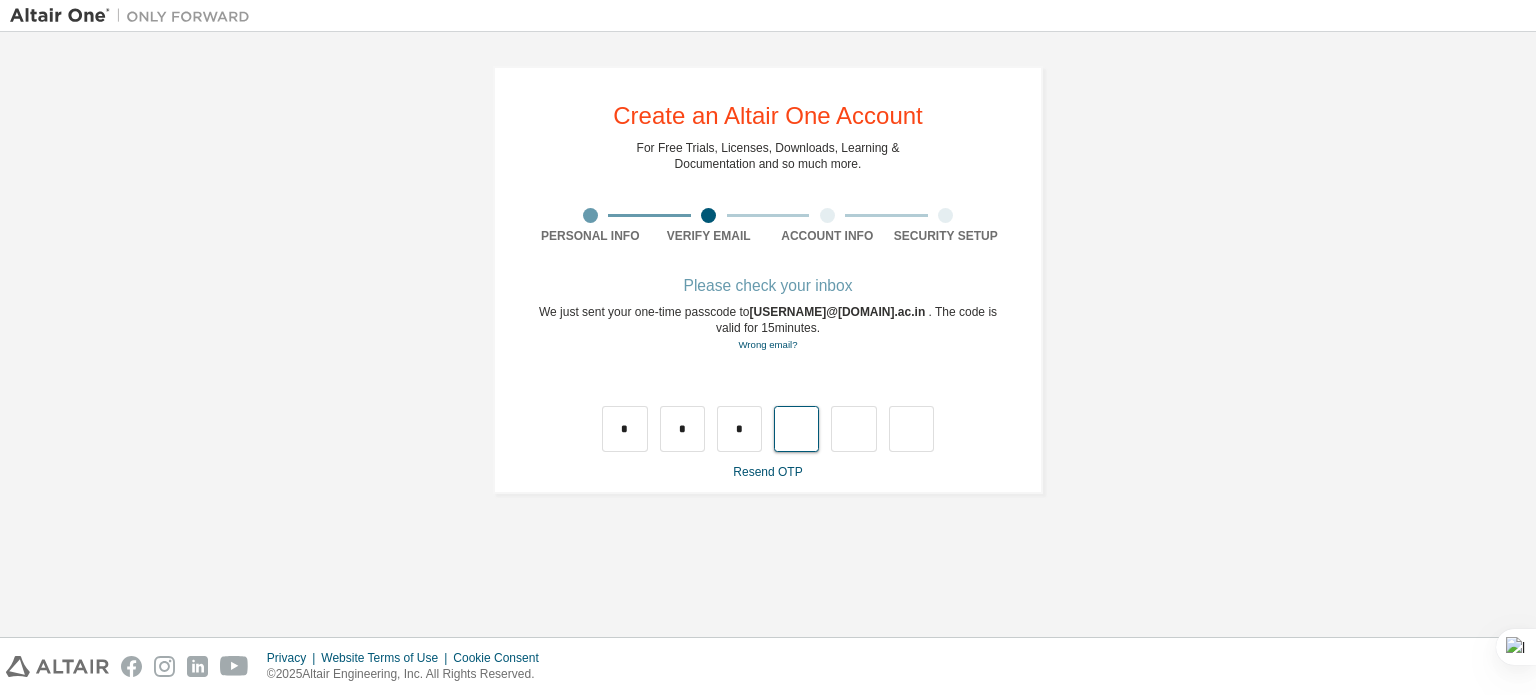 type on "*" 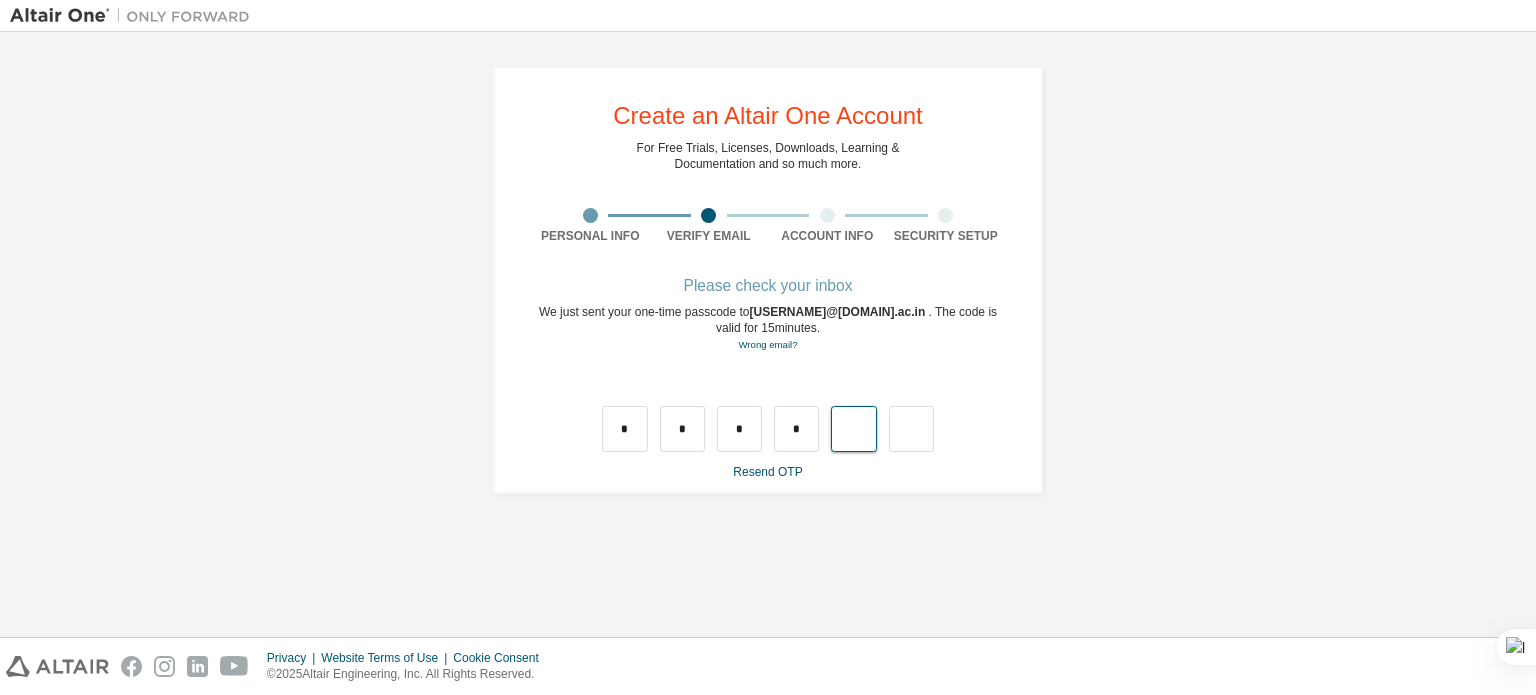 type on "*" 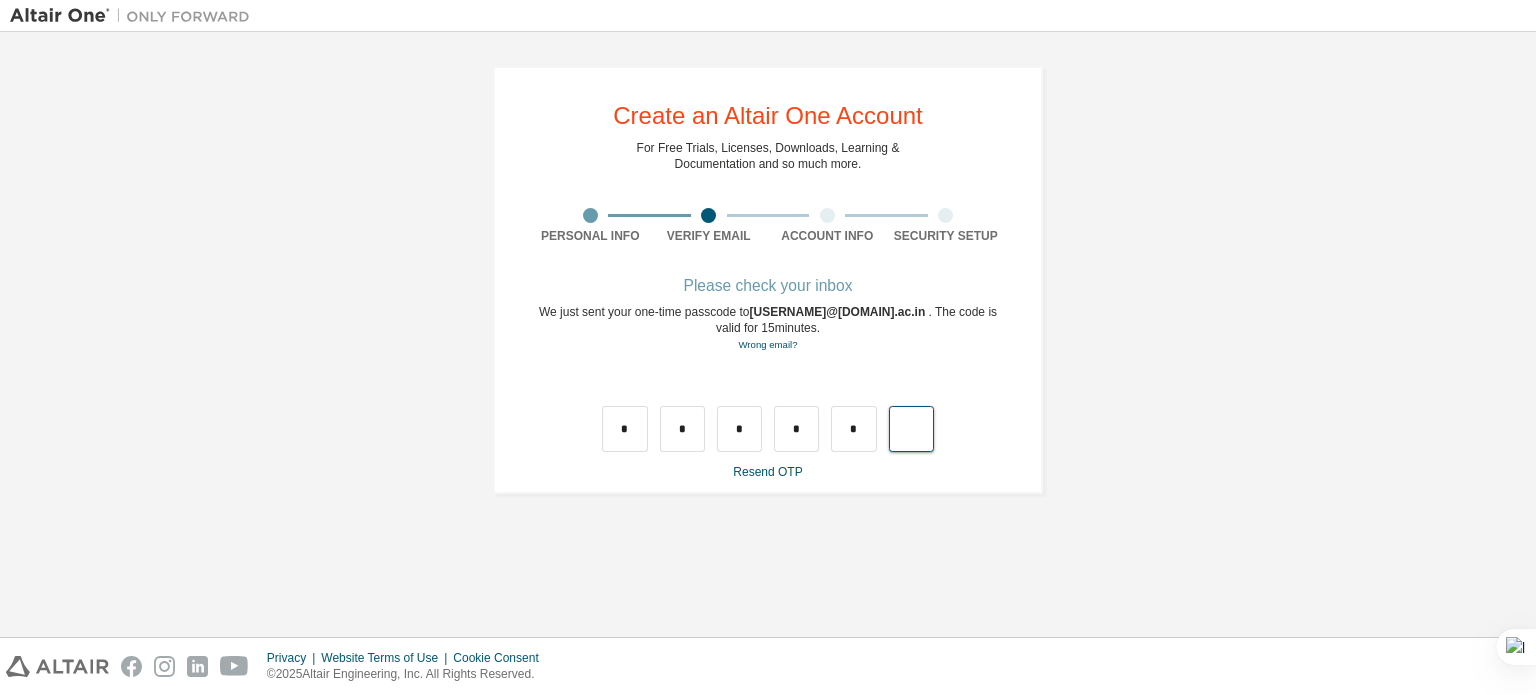 type on "*" 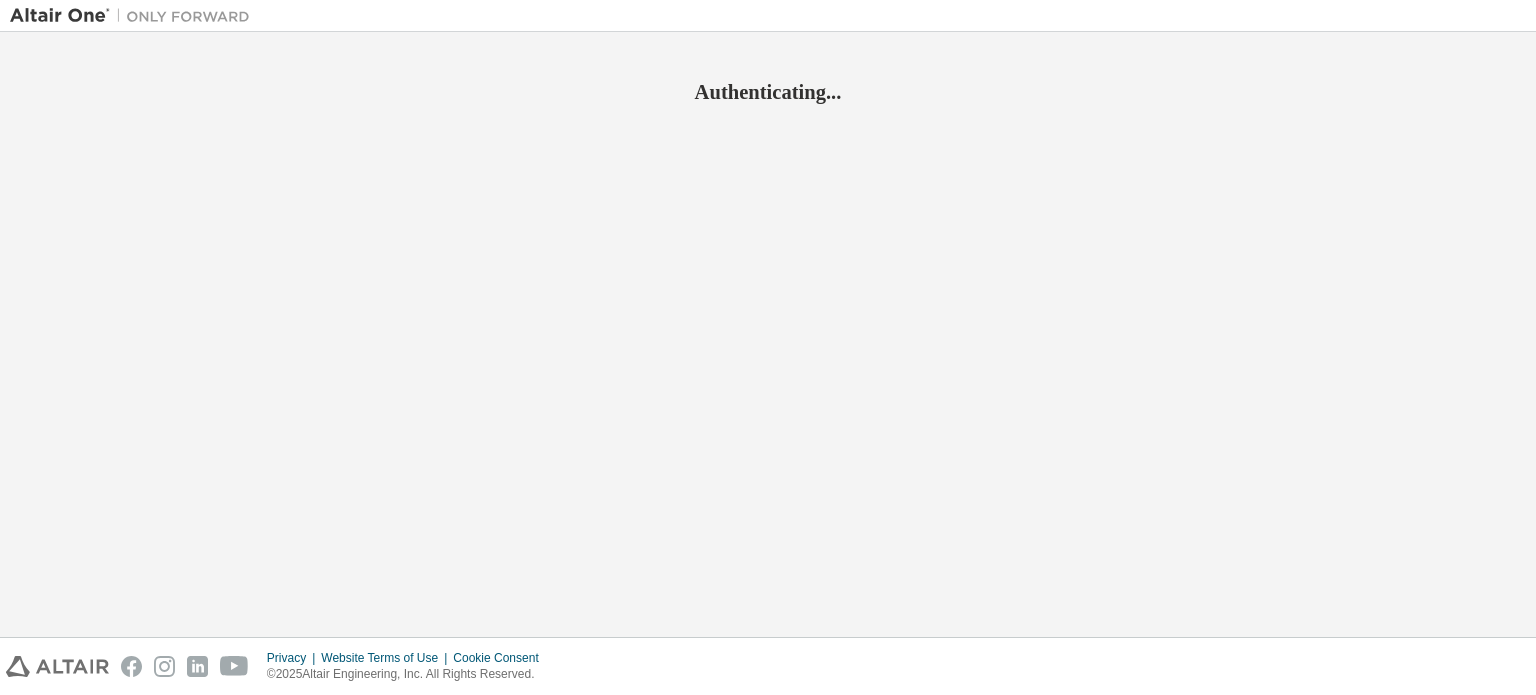 scroll, scrollTop: 0, scrollLeft: 0, axis: both 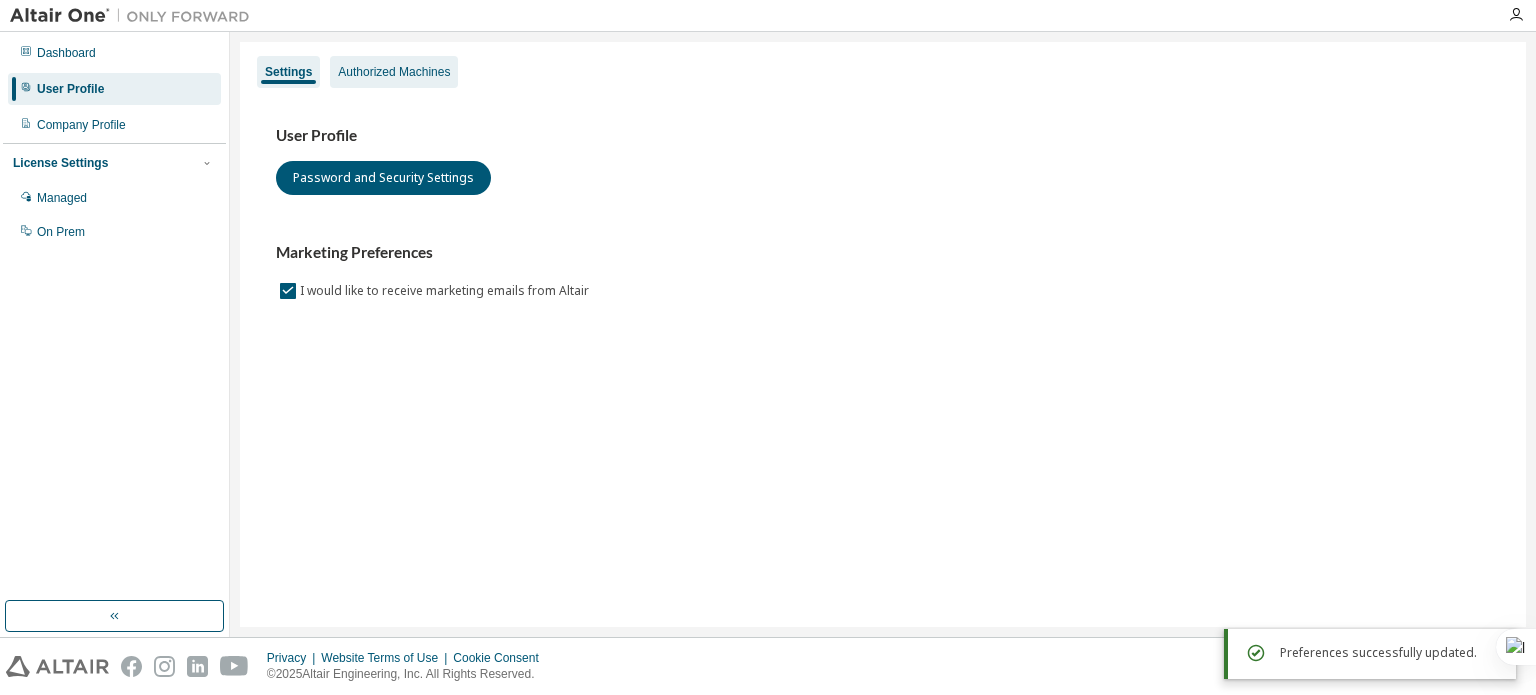 click on "Authorized Machines" at bounding box center (394, 72) 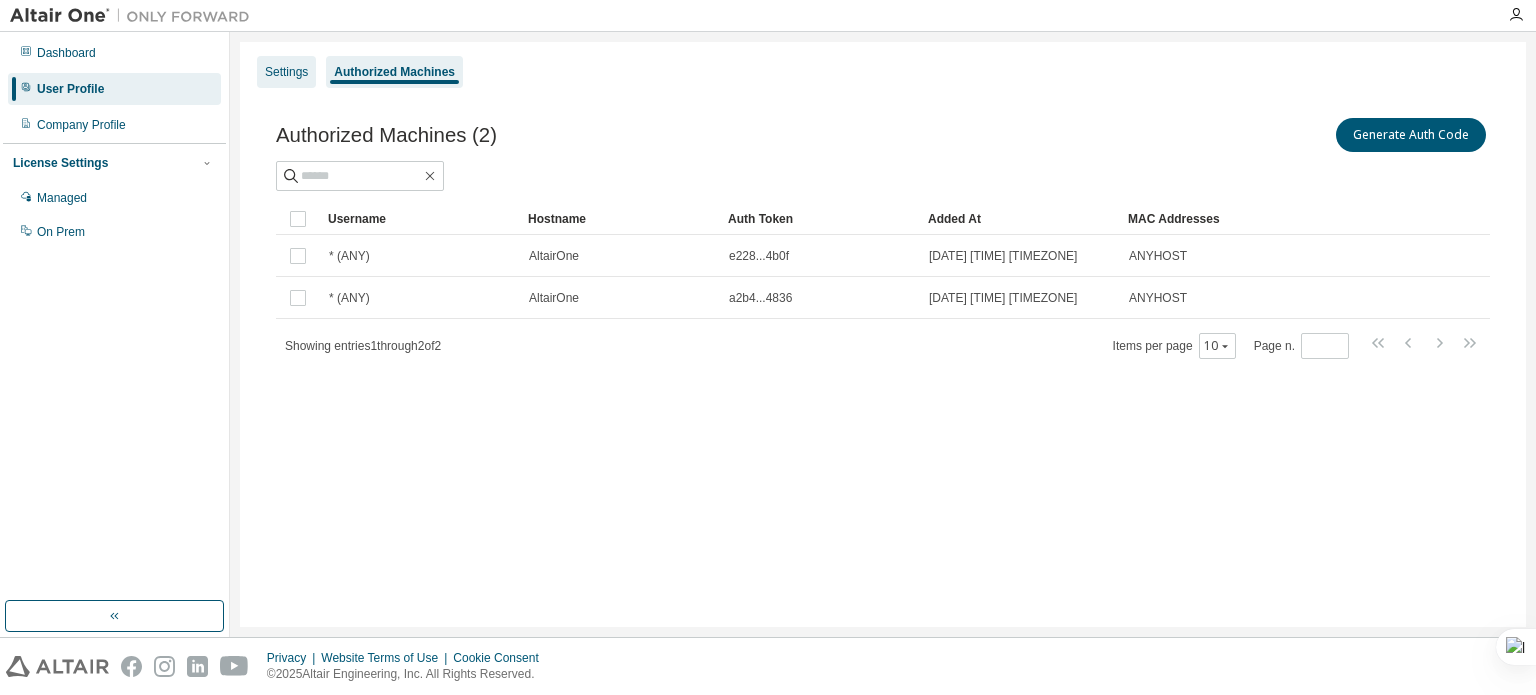 click on "Settings" at bounding box center (286, 72) 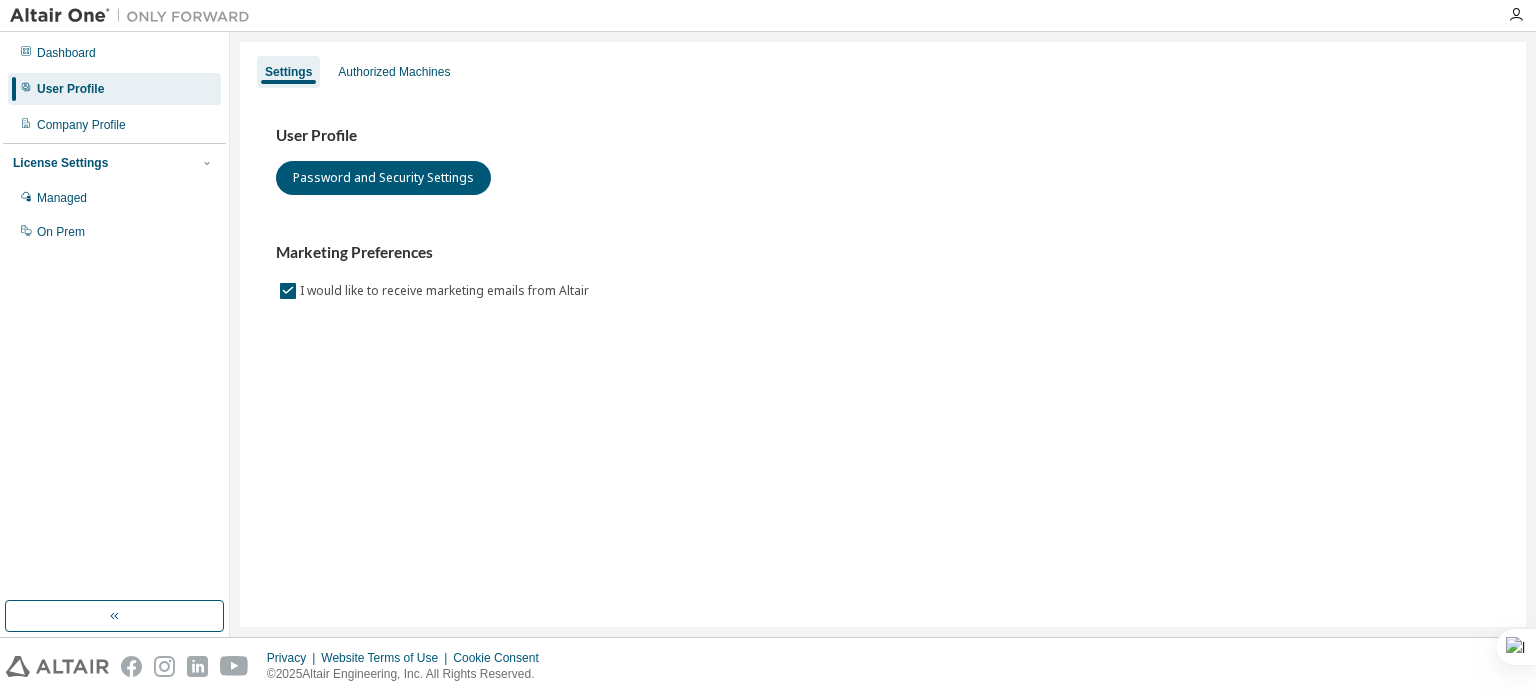 click at bounding box center (135, 16) 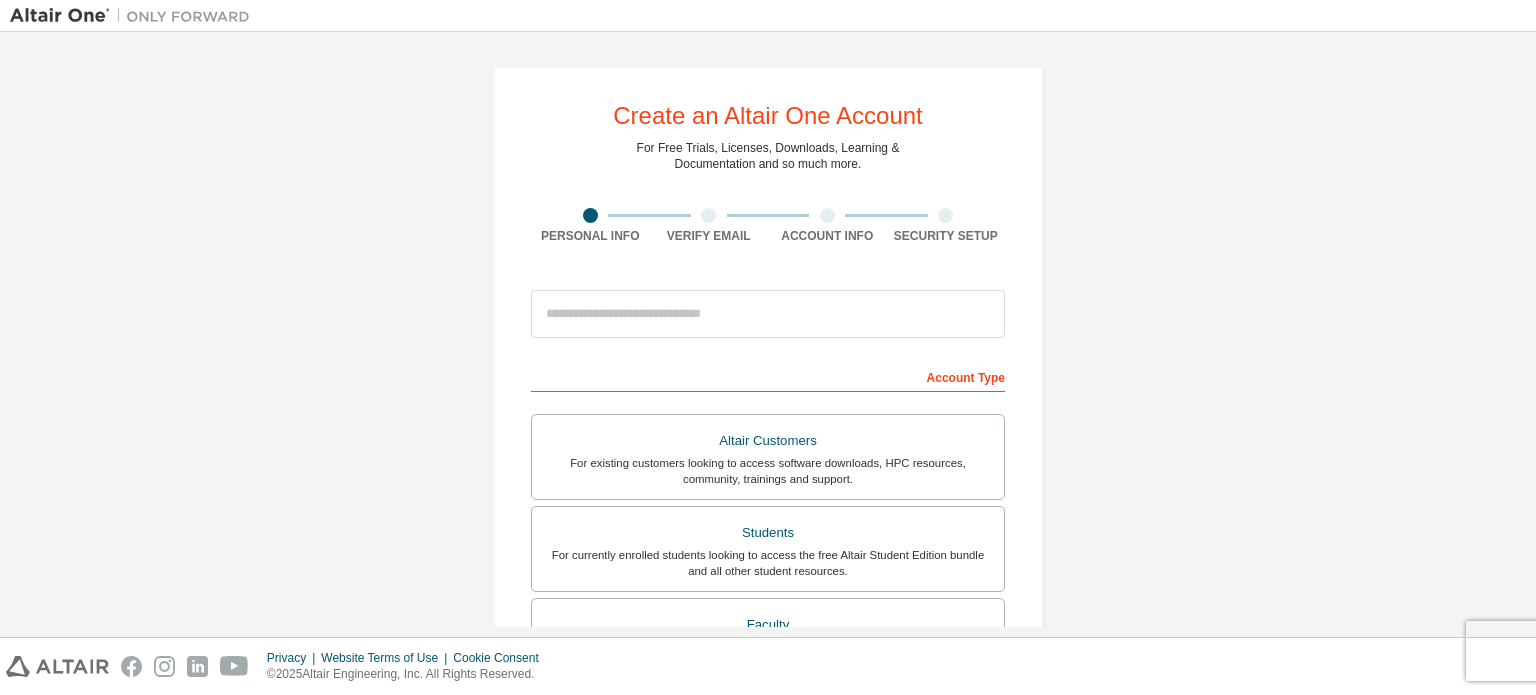 scroll, scrollTop: 0, scrollLeft: 0, axis: both 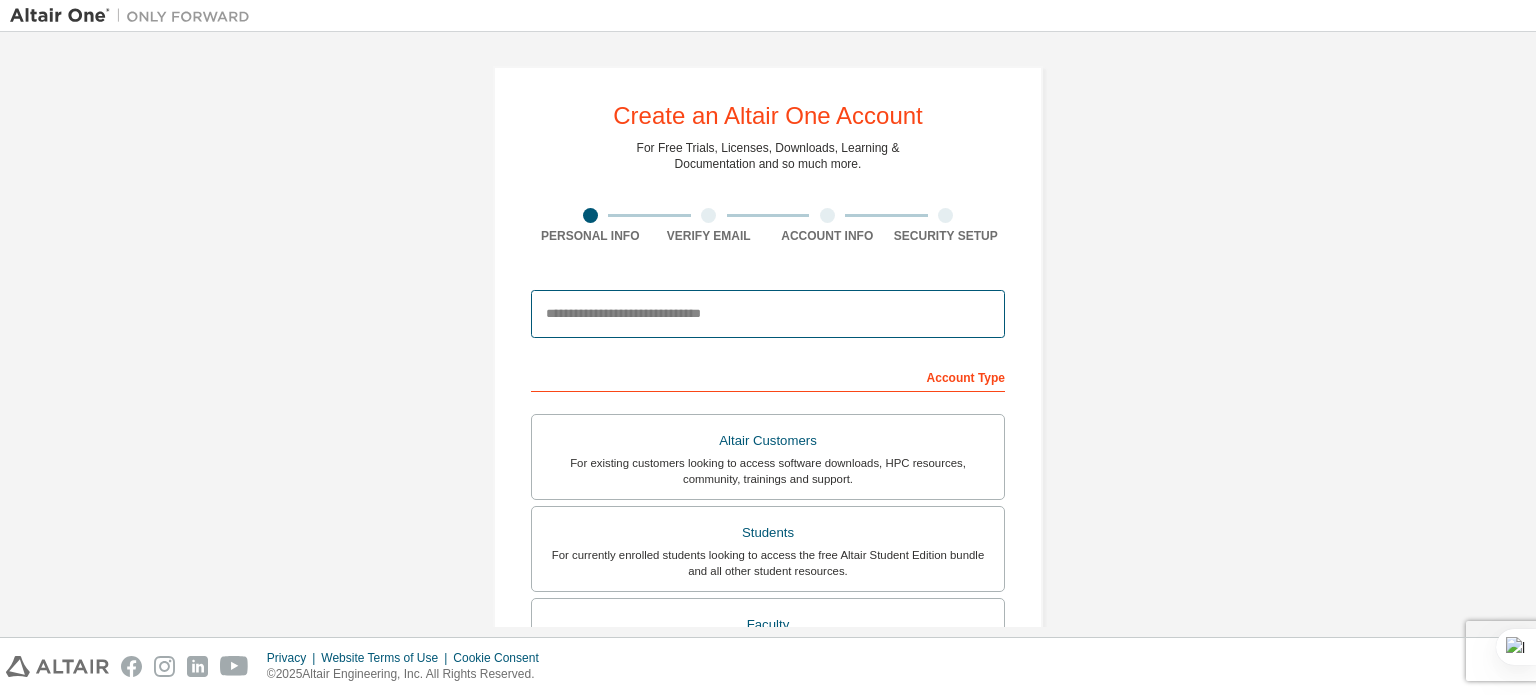 drag, startPoint x: 814, startPoint y: 334, endPoint x: 828, endPoint y: 327, distance: 15.652476 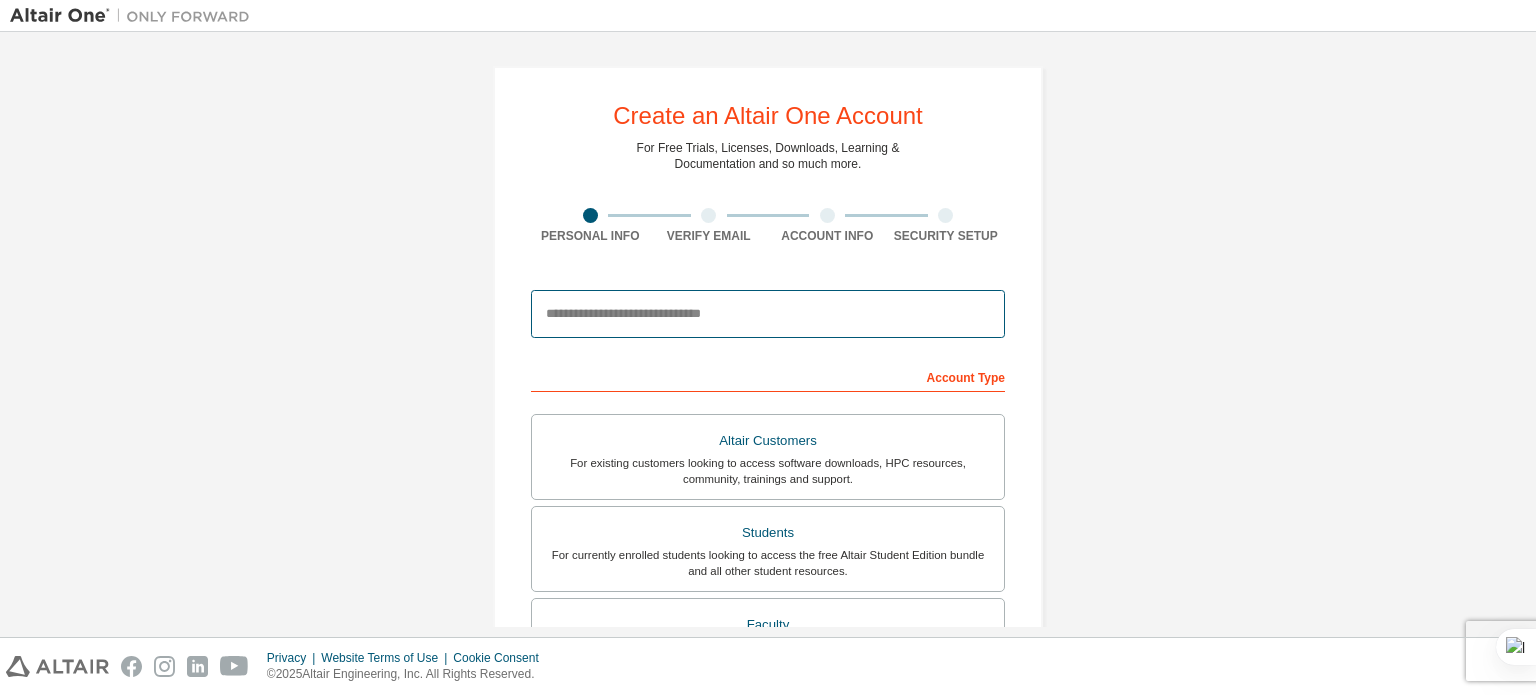 click at bounding box center [768, 314] 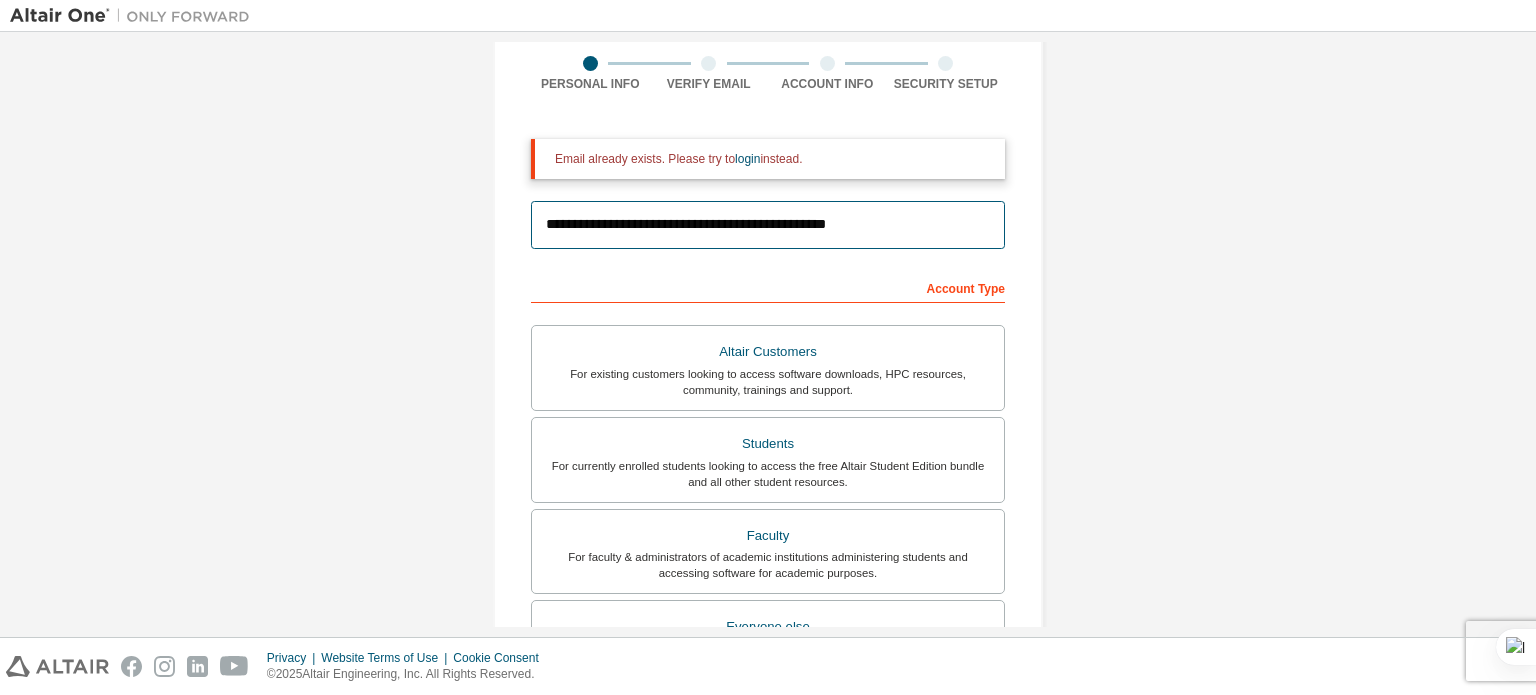 scroll, scrollTop: 171, scrollLeft: 0, axis: vertical 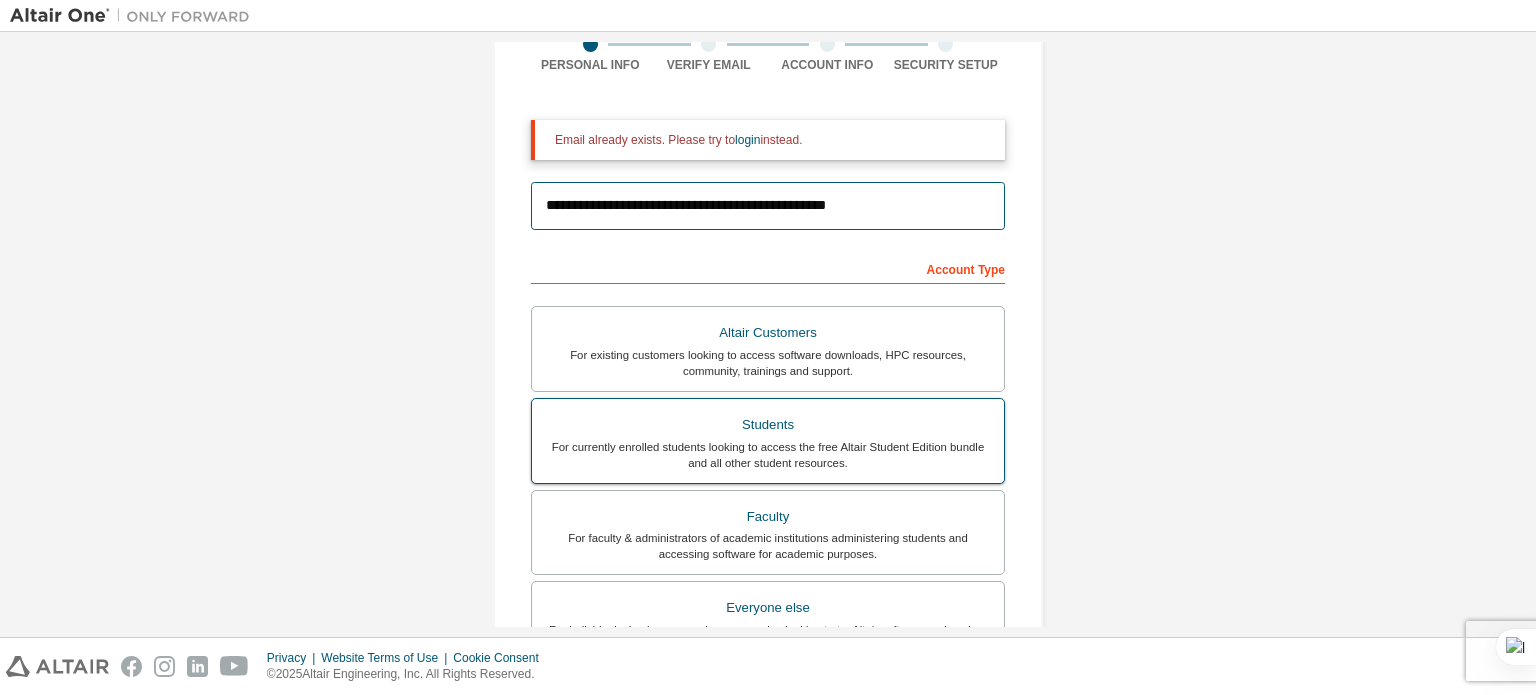 type on "**********" 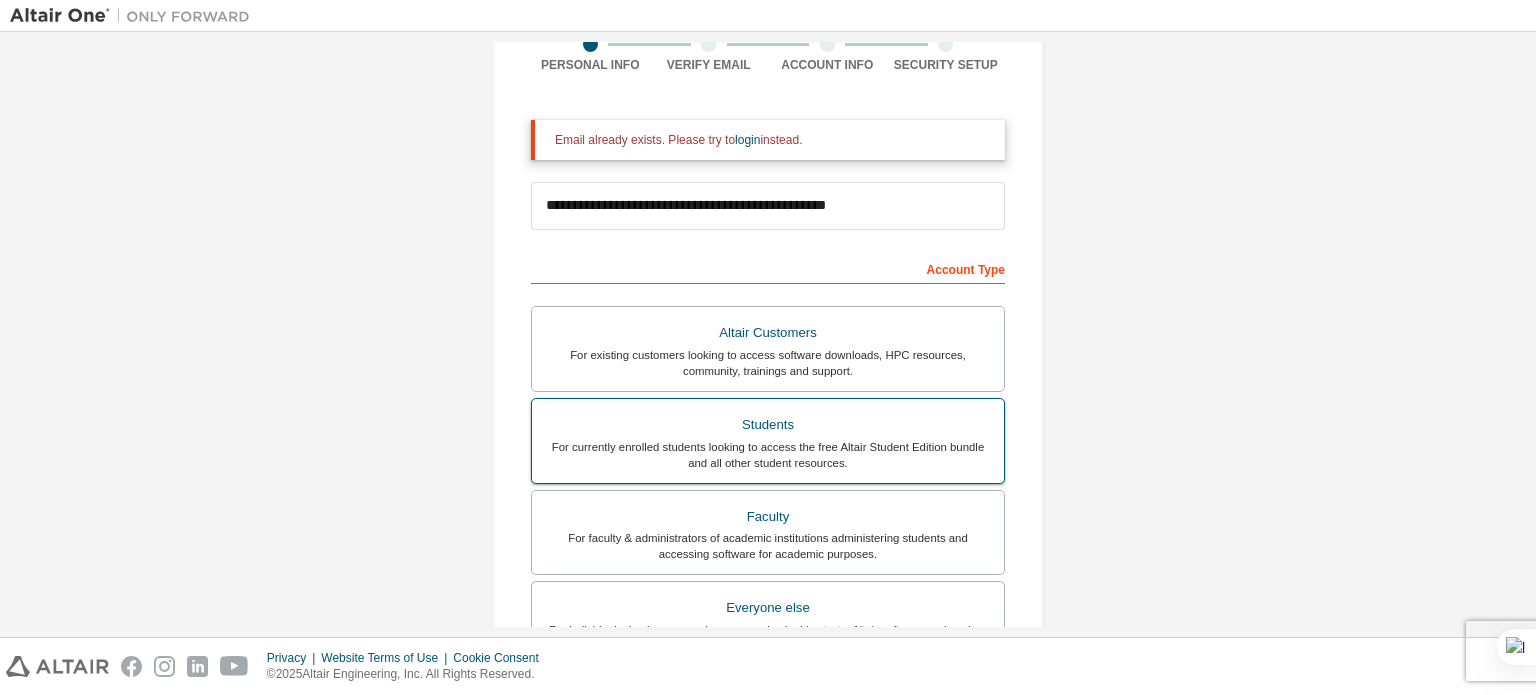 click on "For currently enrolled students looking to access the free Altair Student Edition bundle and all other student resources." at bounding box center [768, 455] 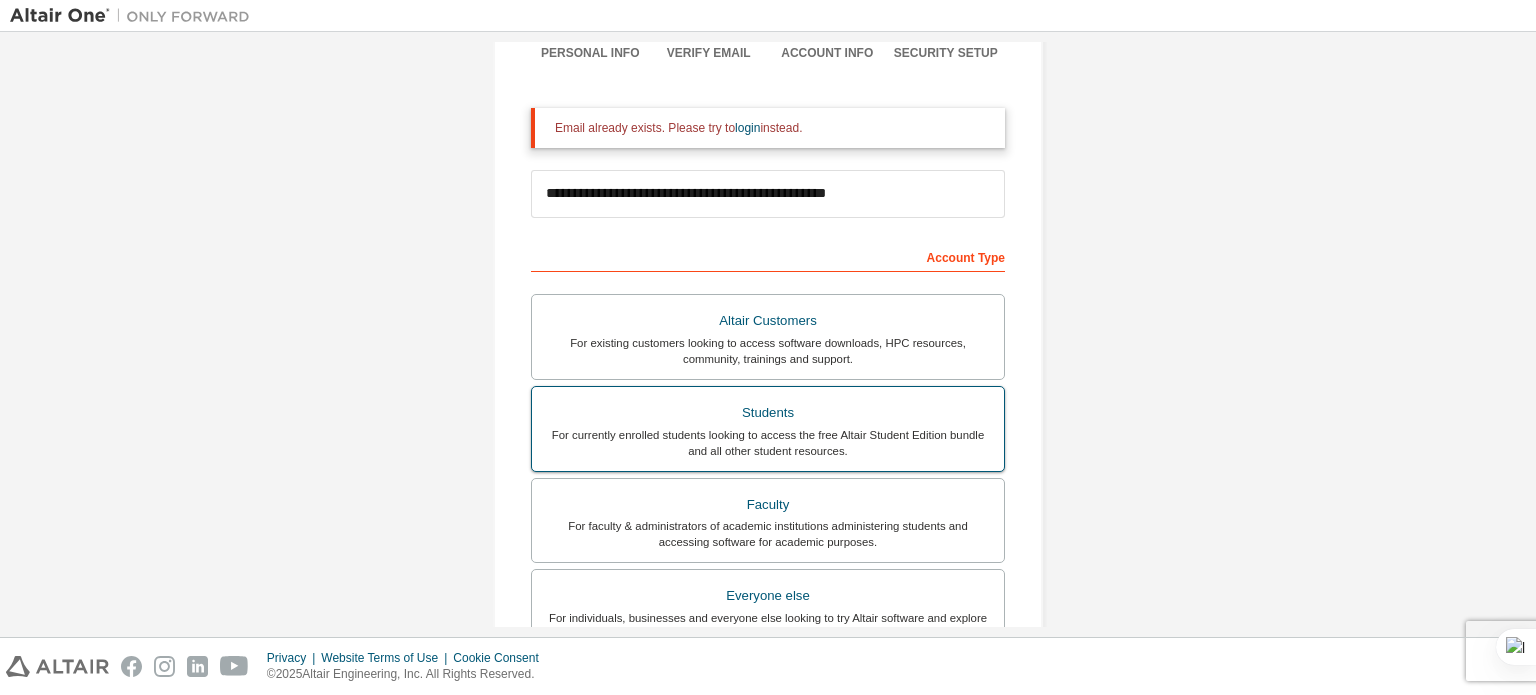 scroll, scrollTop: 171, scrollLeft: 0, axis: vertical 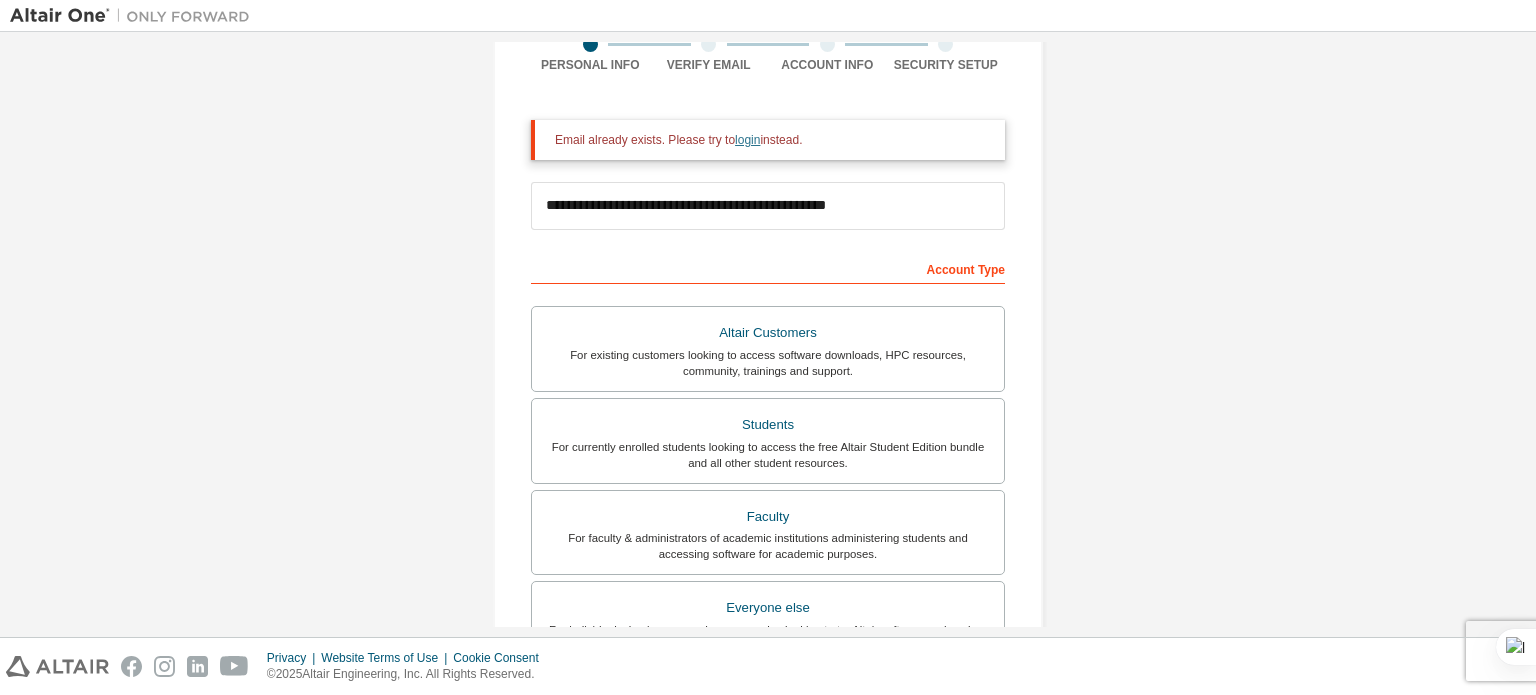 click on "login" at bounding box center (747, 140) 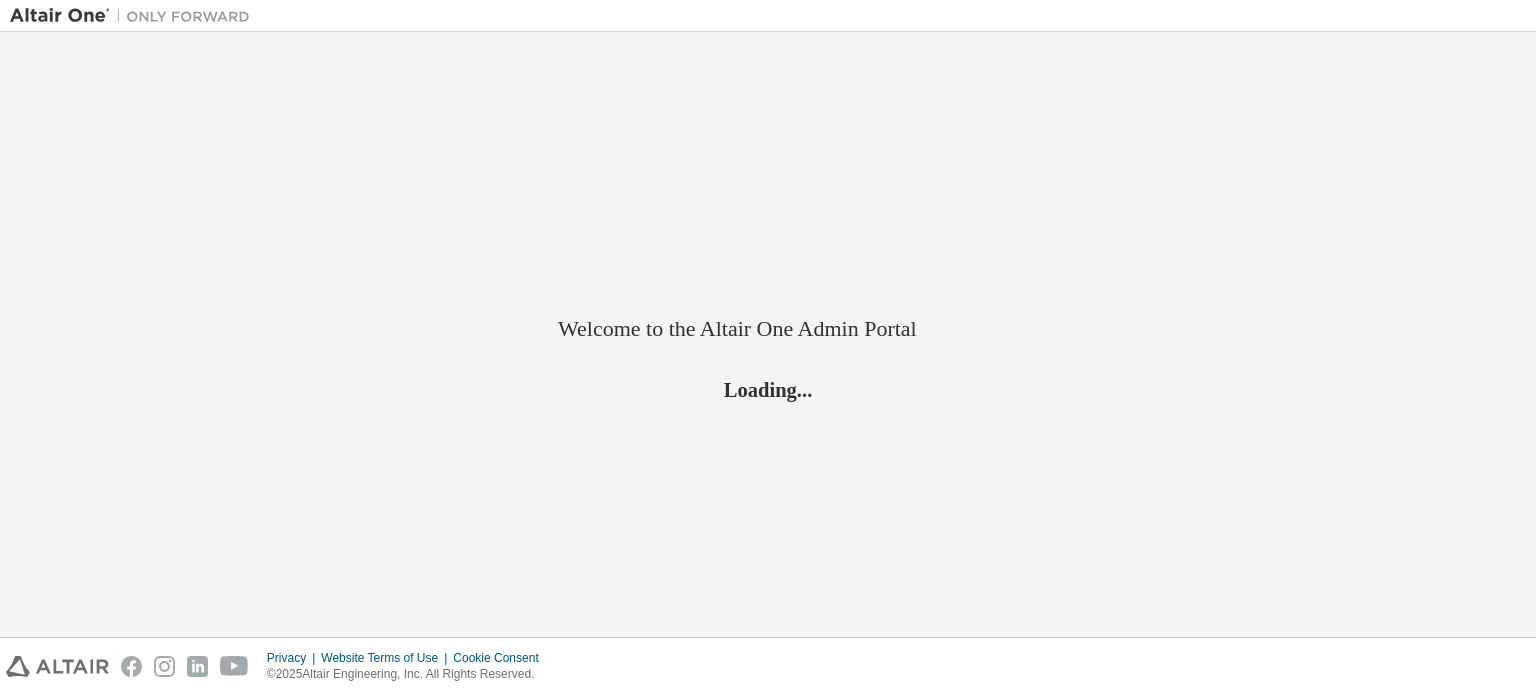 scroll, scrollTop: 0, scrollLeft: 0, axis: both 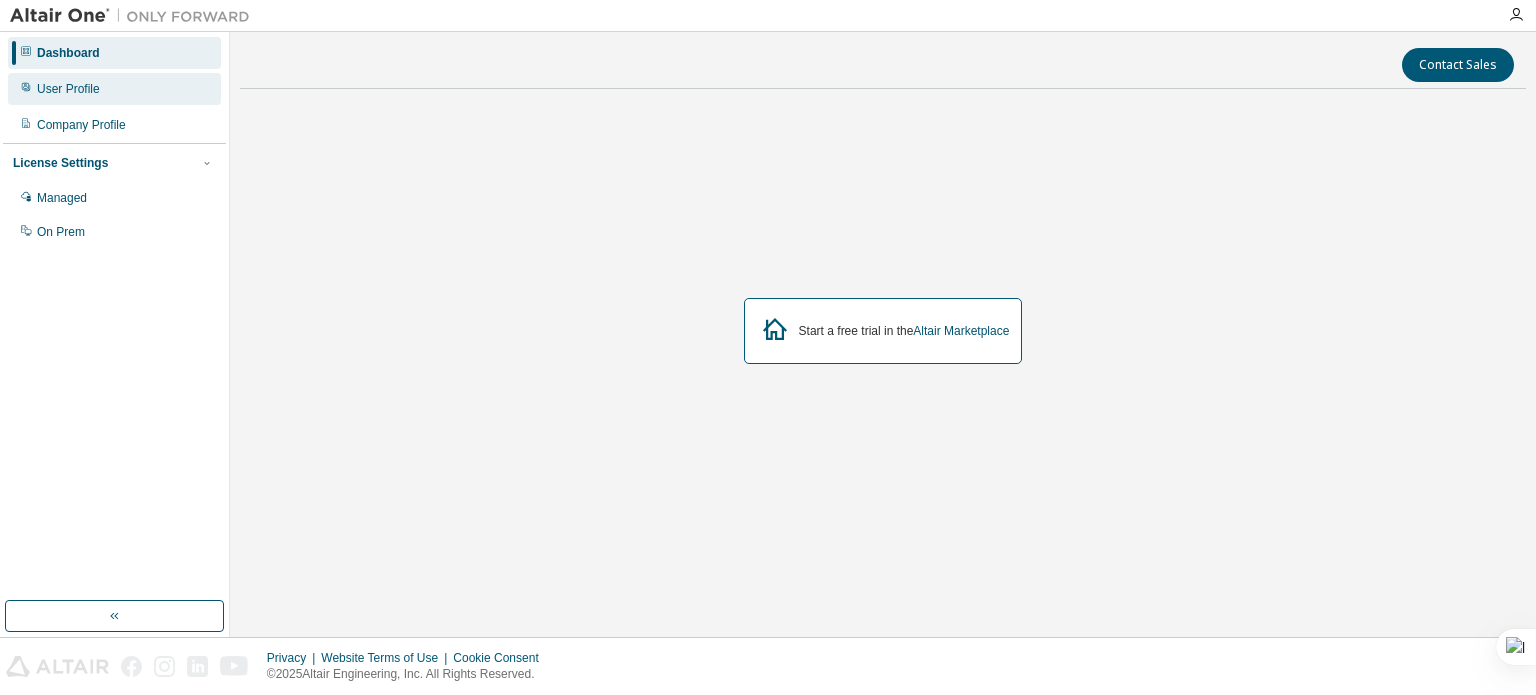 click on "User Profile" at bounding box center (68, 89) 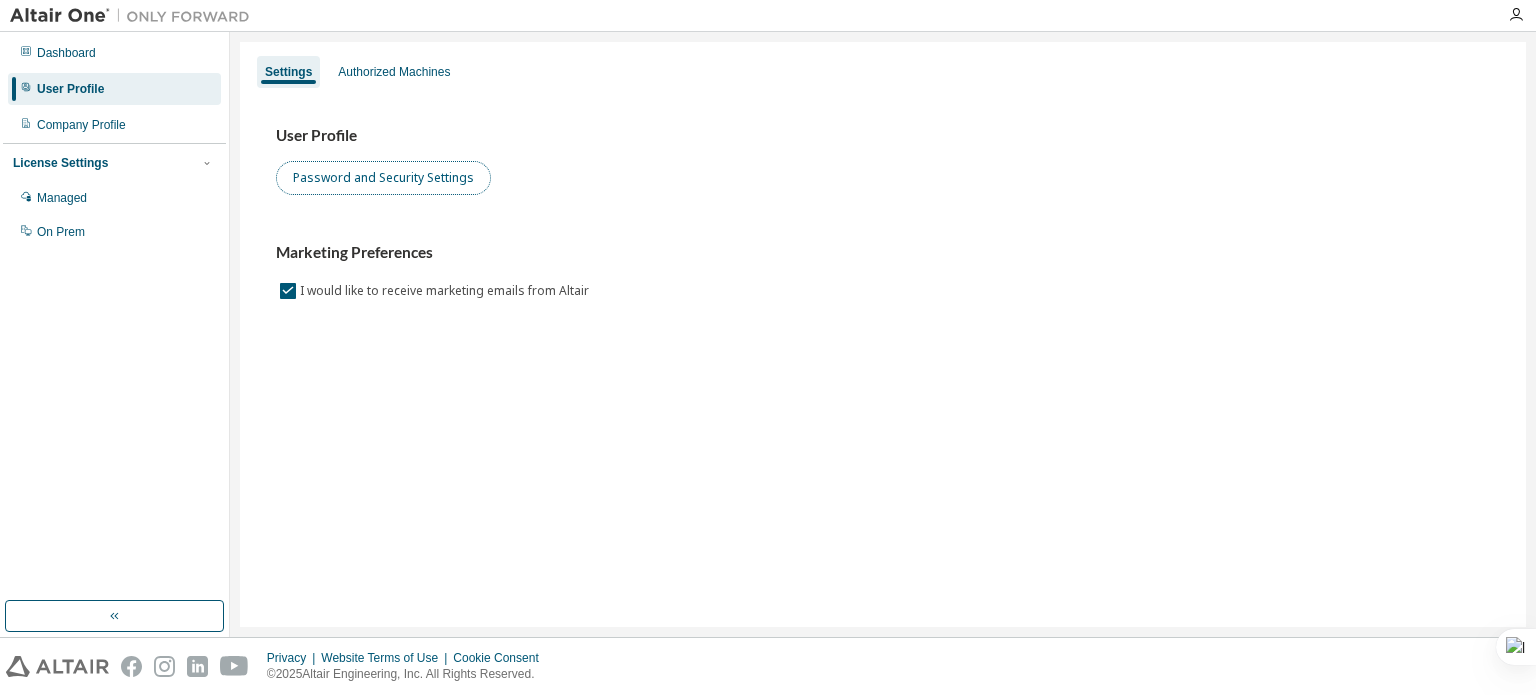 click on "Password and Security Settings" at bounding box center [383, 178] 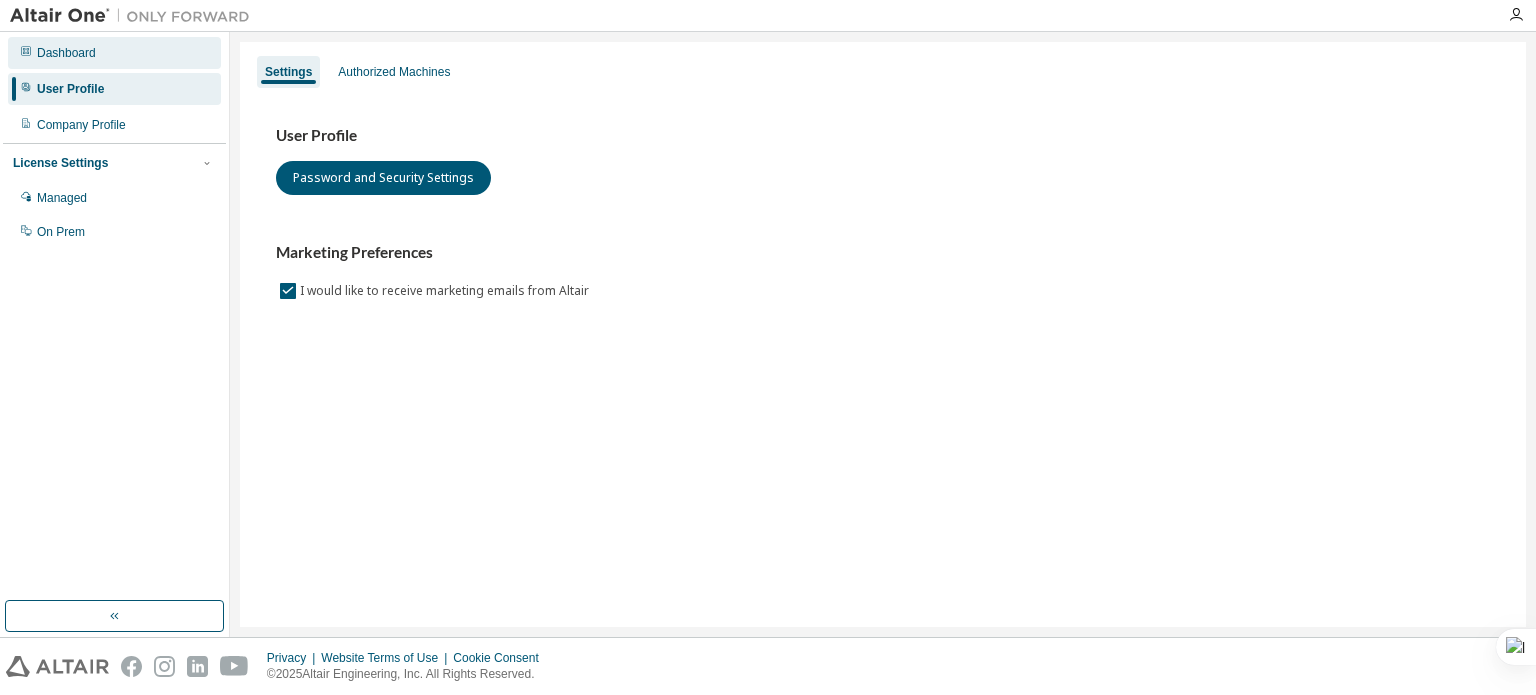 click on "Dashboard" at bounding box center [66, 53] 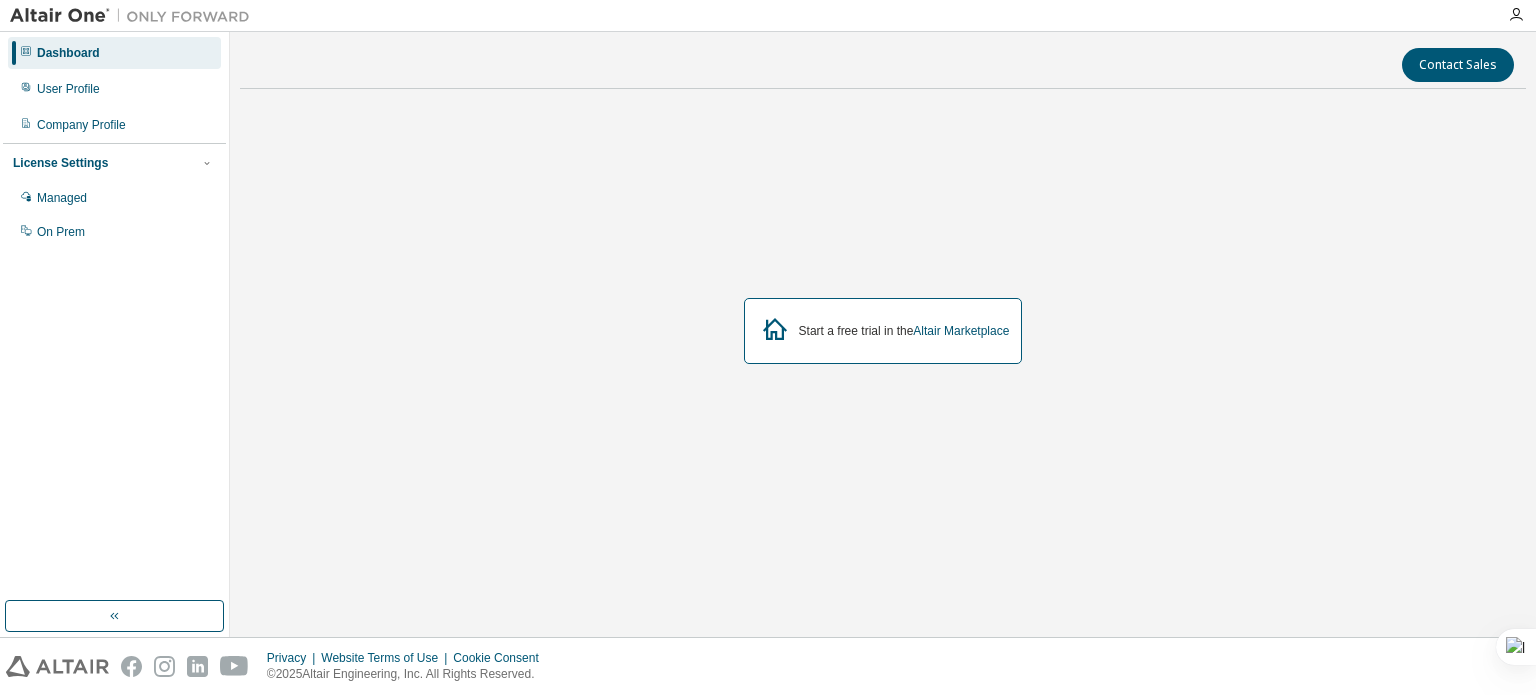click on "Start a free trial in the  Altair Marketplace" at bounding box center (904, 331) 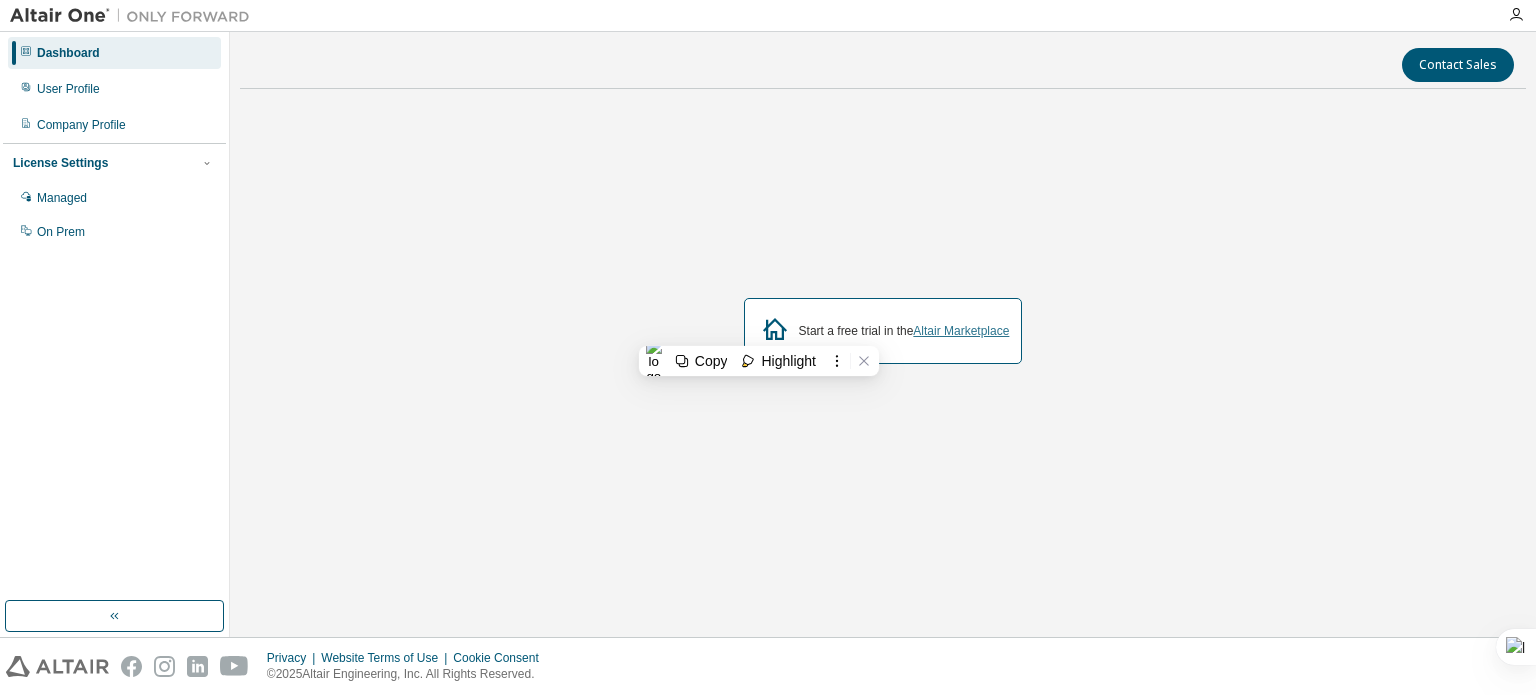 click on "Altair Marketplace" at bounding box center (961, 331) 